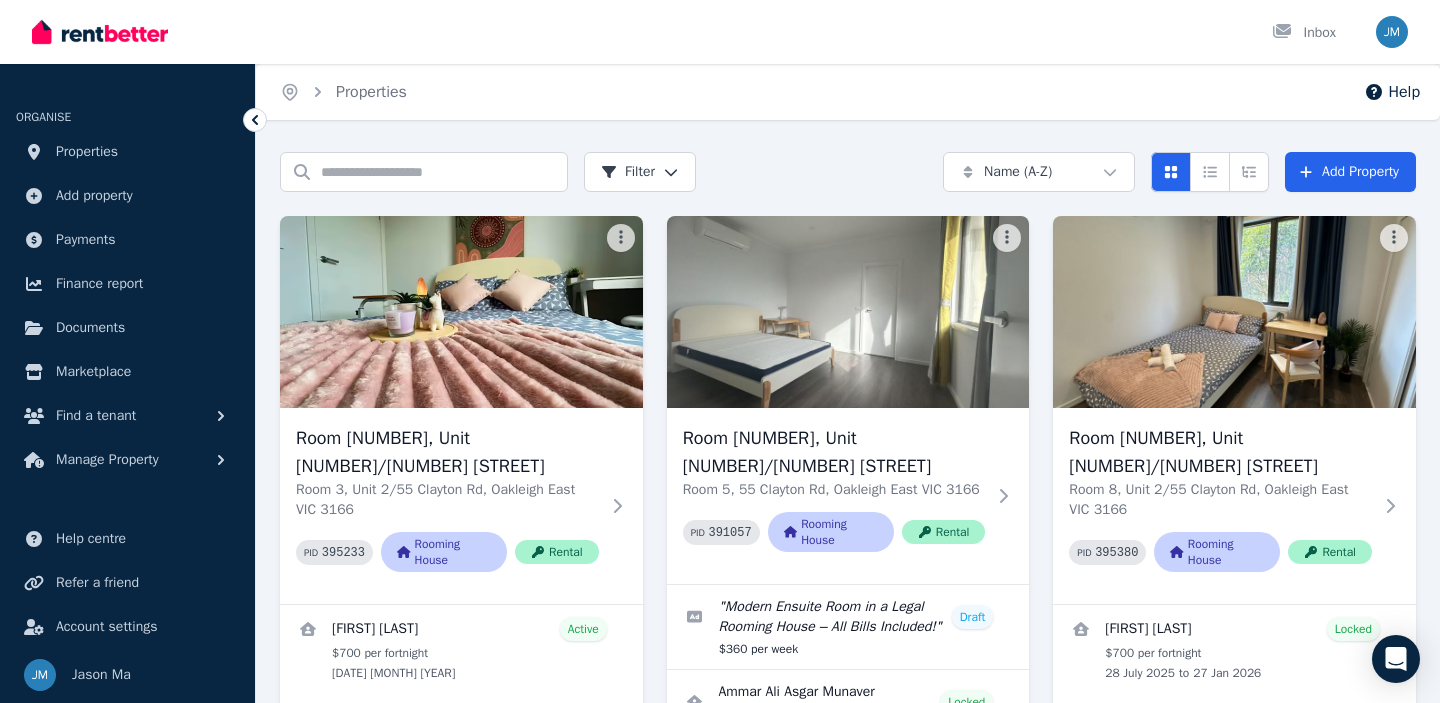 scroll, scrollTop: 212, scrollLeft: 0, axis: vertical 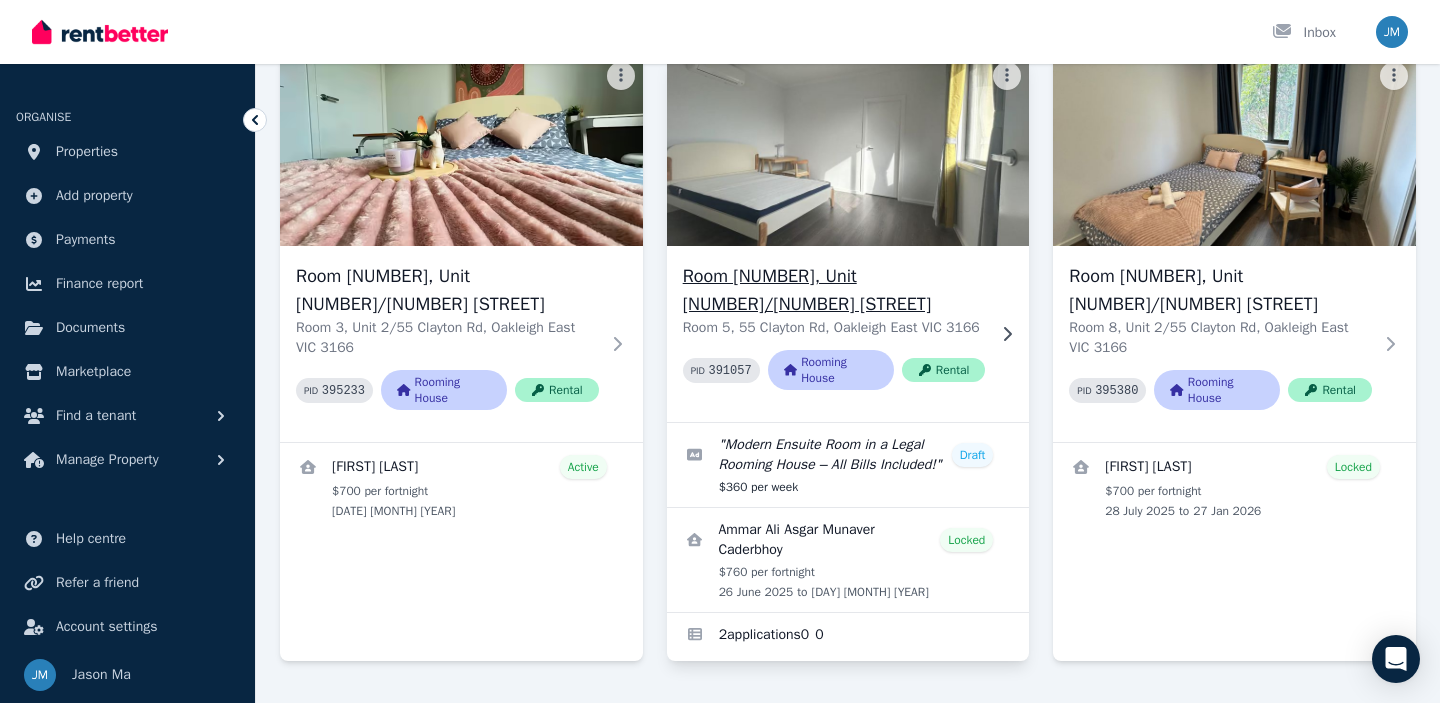 click on "Room [NUMBER], Unit [NUMBER]/[NUMBER] [STREET]" at bounding box center (834, 290) 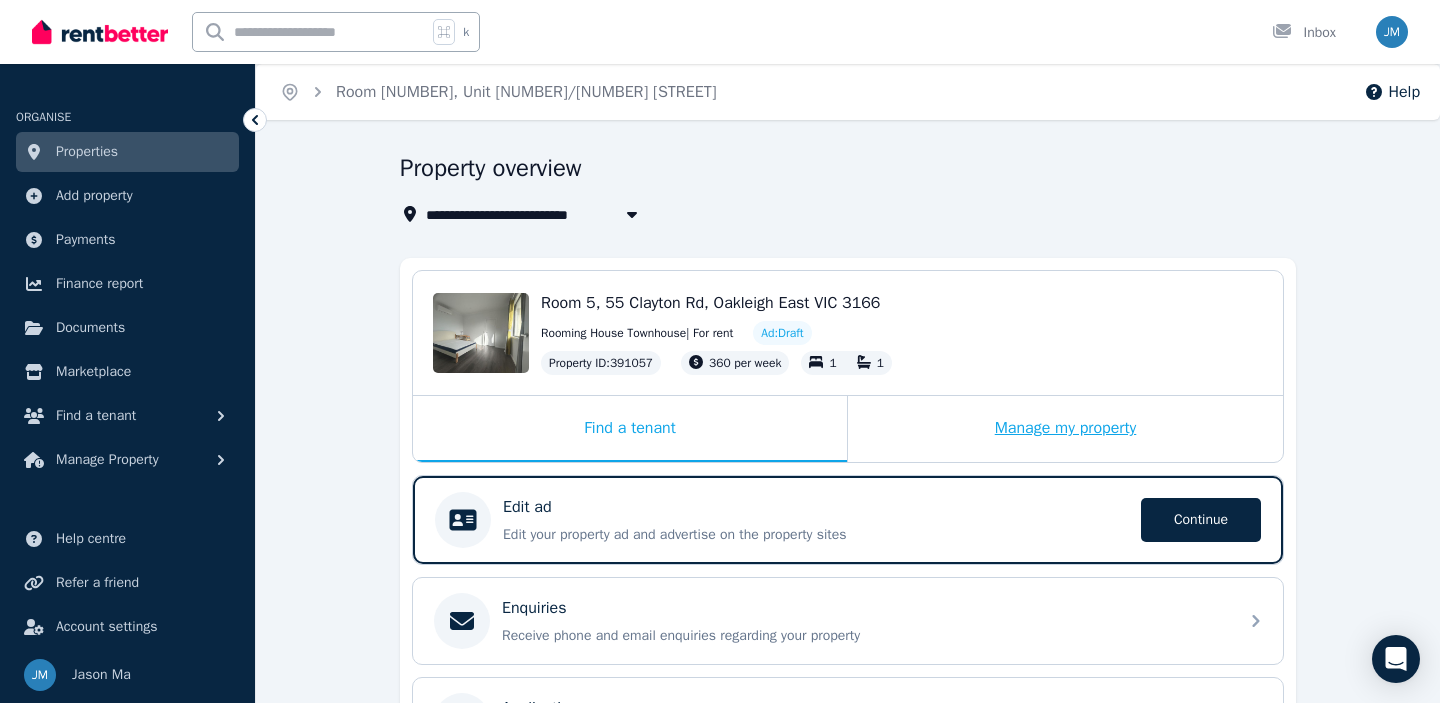 scroll, scrollTop: 401, scrollLeft: 0, axis: vertical 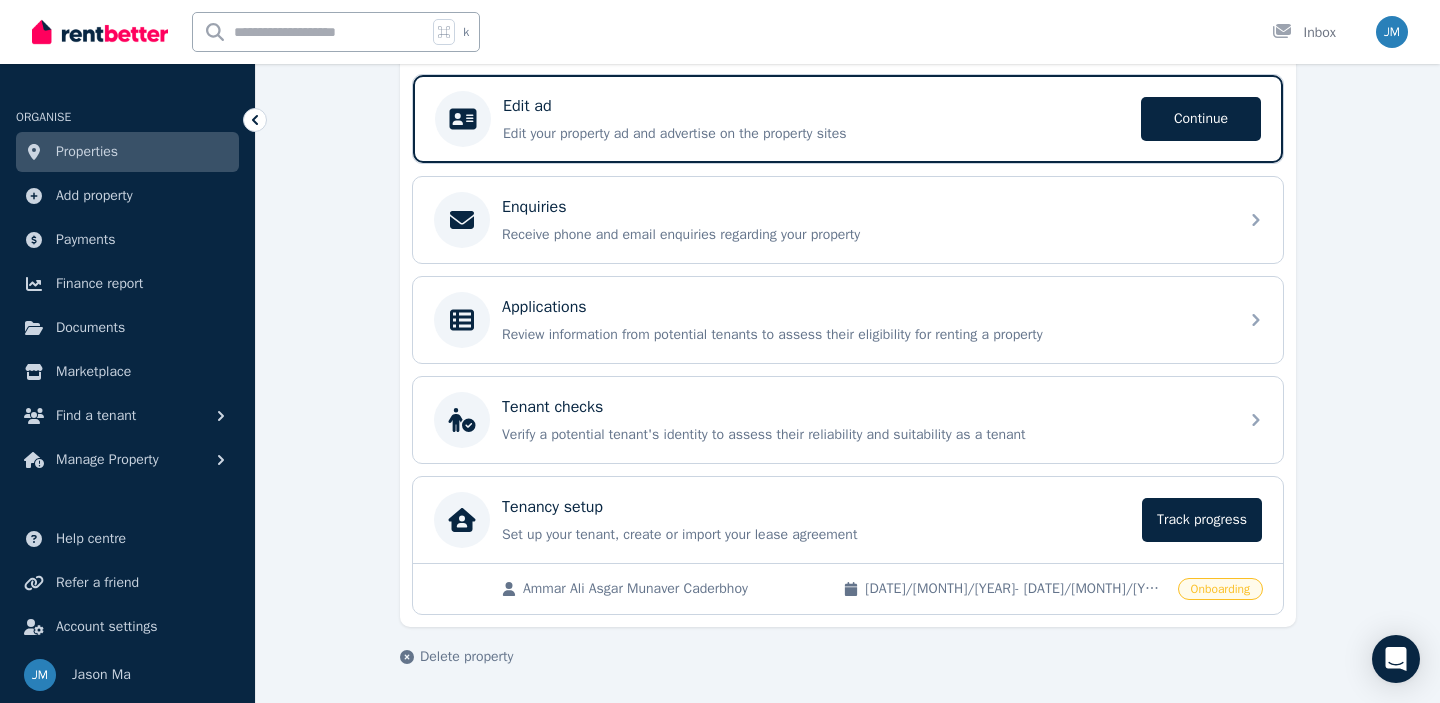 click on "Onboarding" at bounding box center (1220, 589) 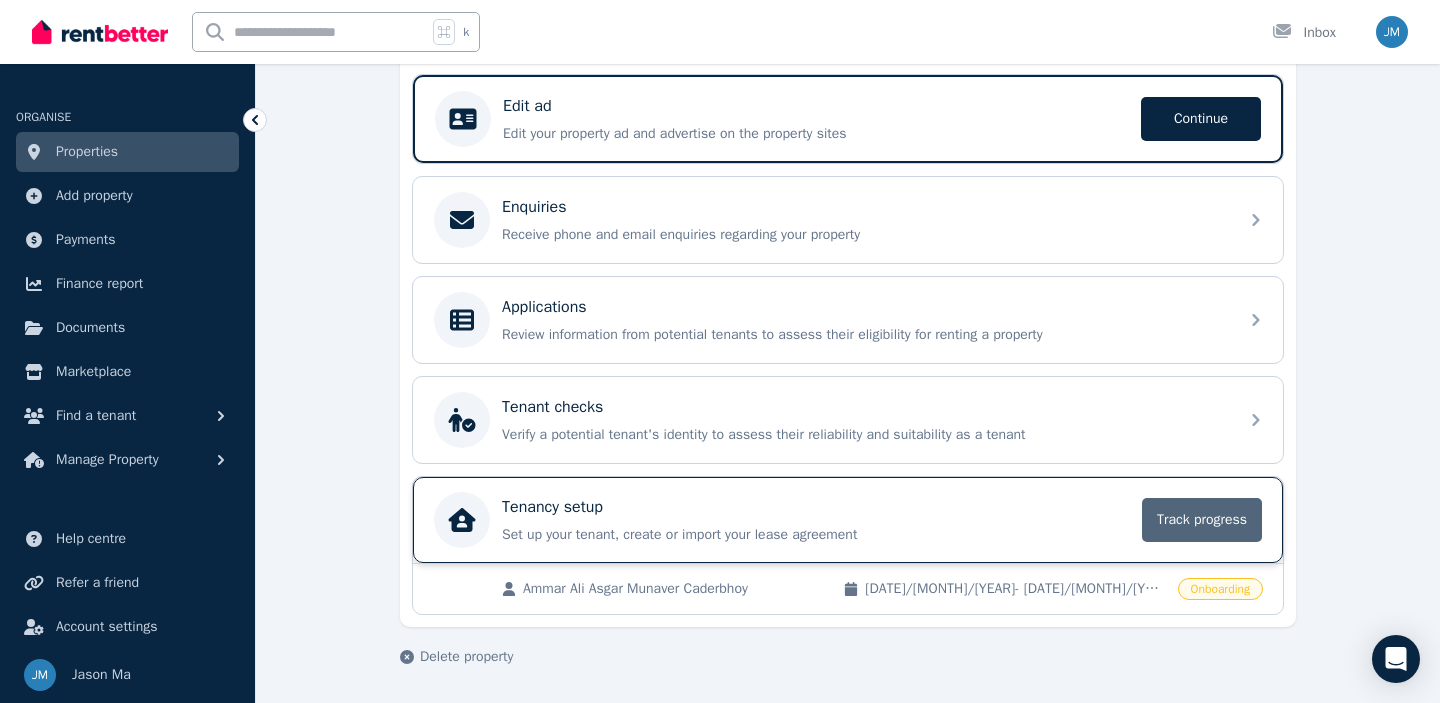 click on "Track progress" at bounding box center (1202, 520) 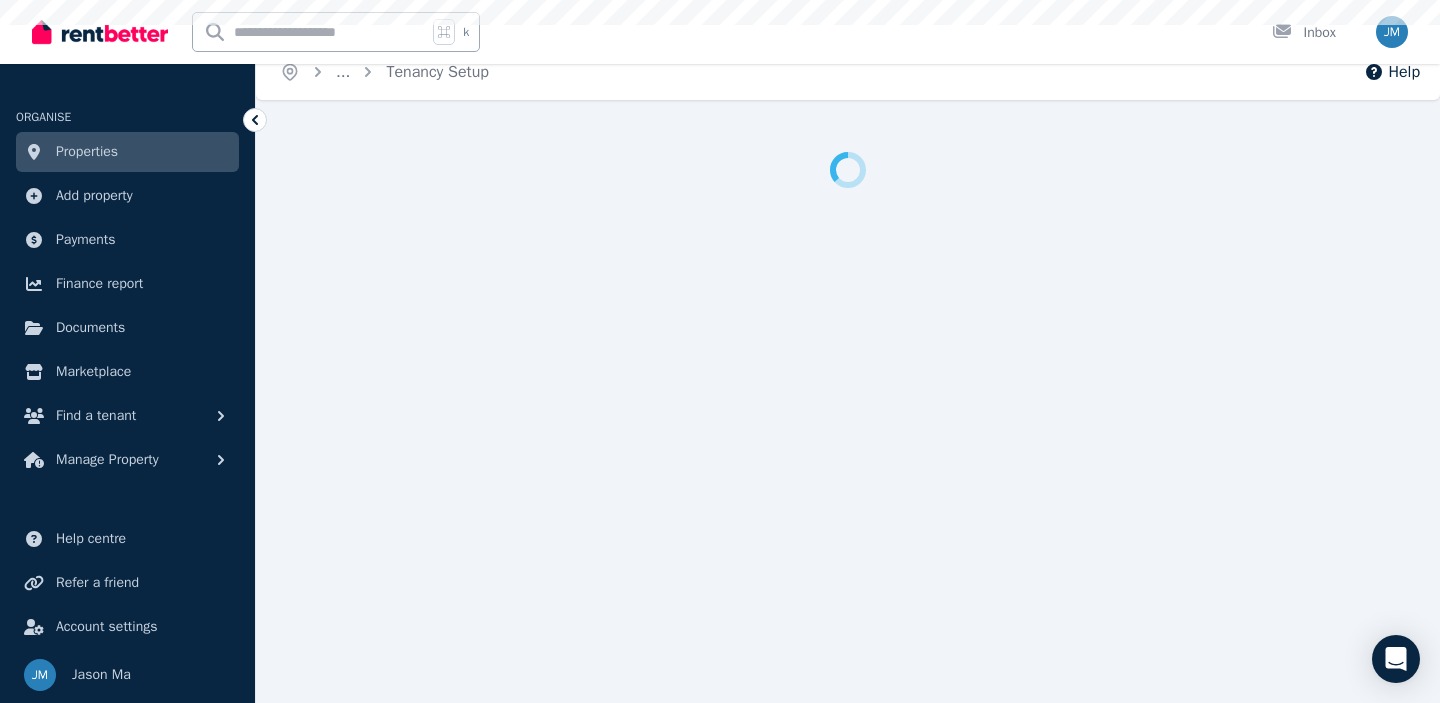 scroll, scrollTop: 0, scrollLeft: 0, axis: both 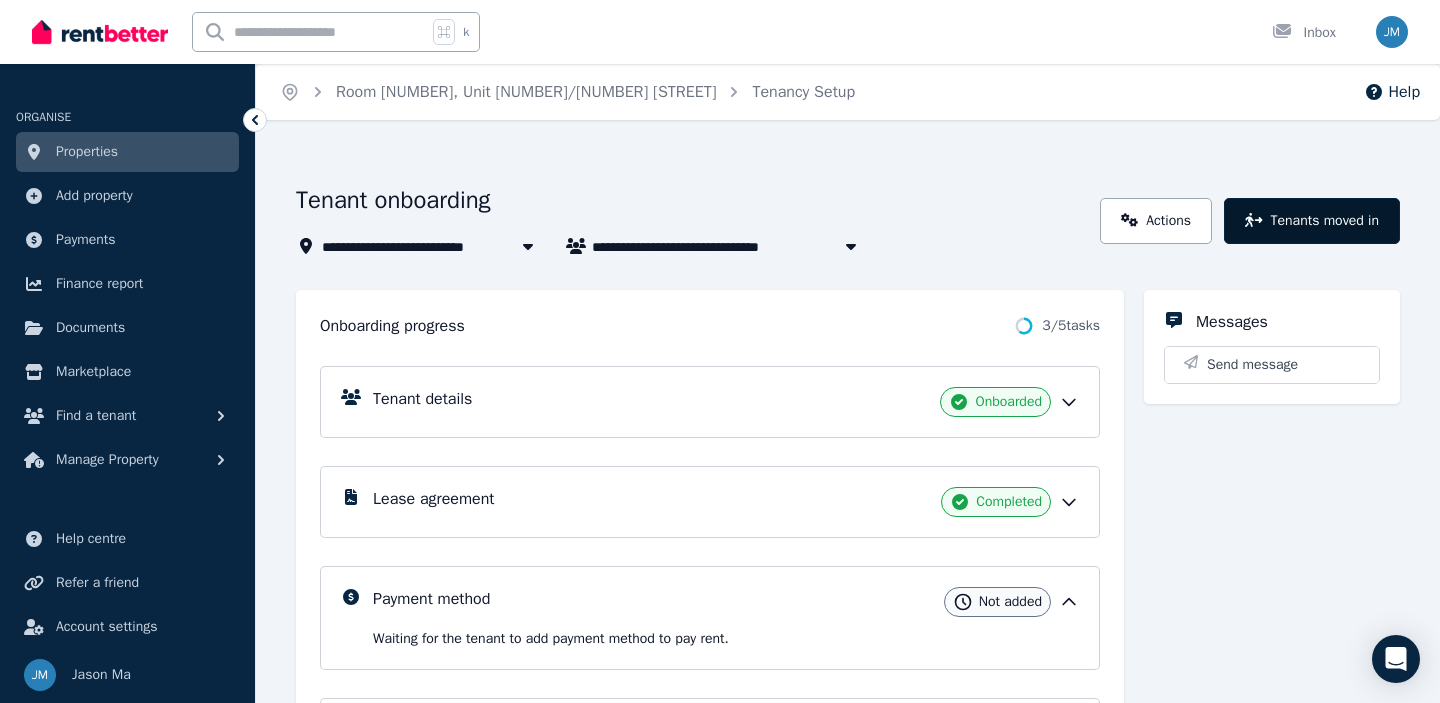 click on "Tenants moved in" at bounding box center (1312, 221) 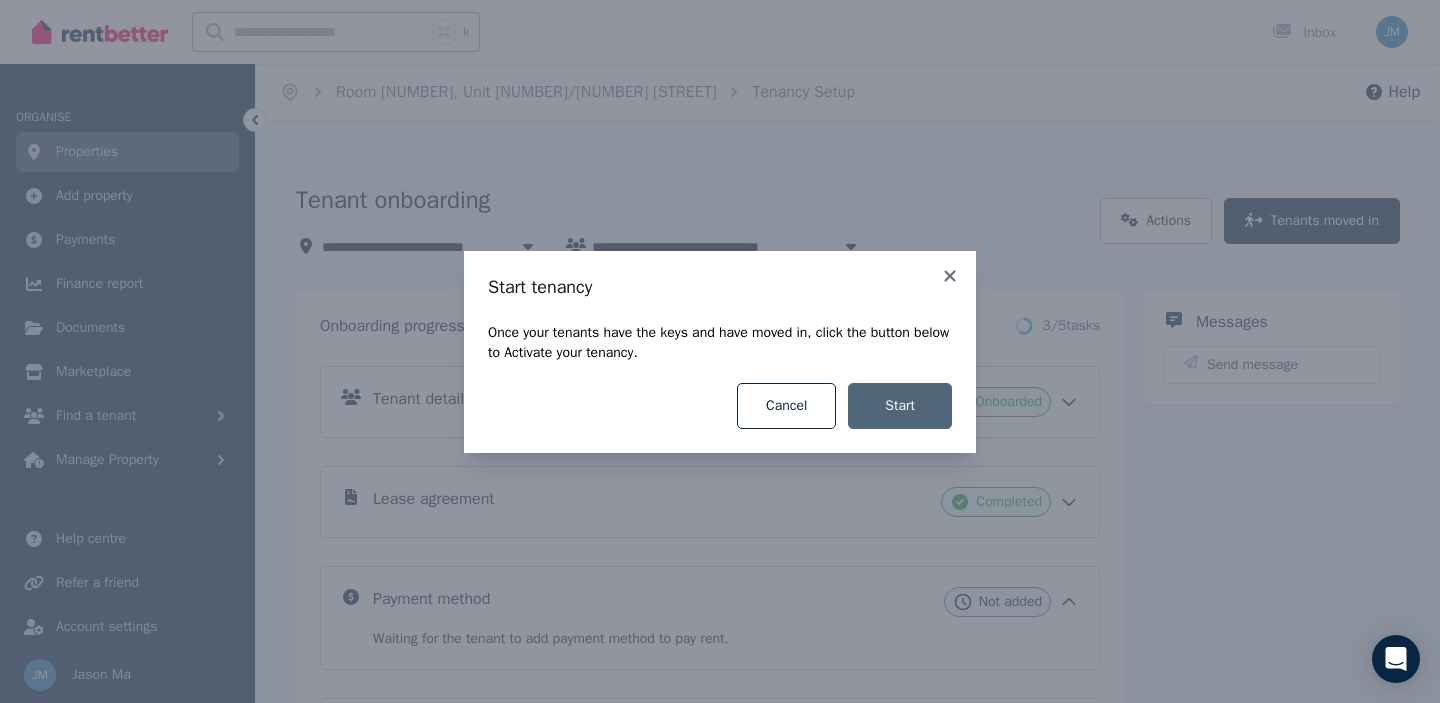 click on "Start" at bounding box center [900, 406] 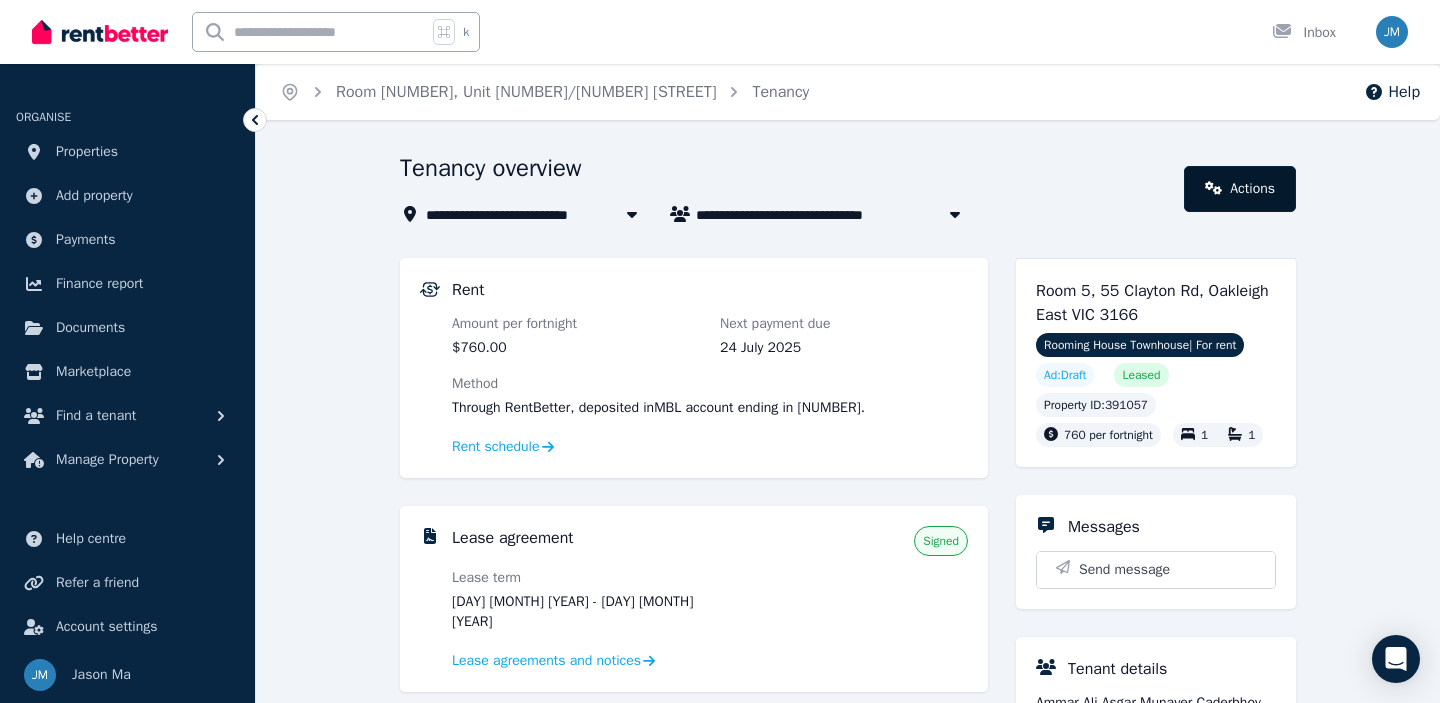 click on "Actions" at bounding box center (1240, 189) 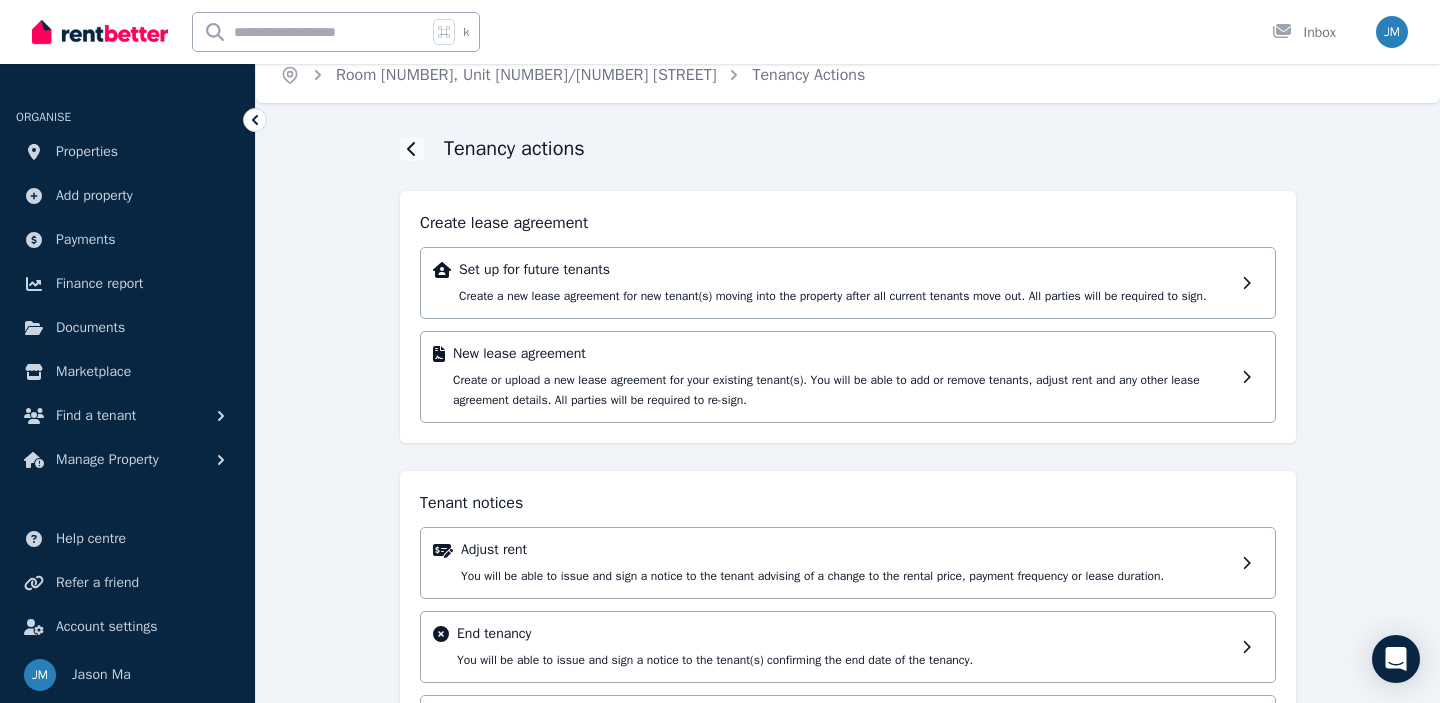 scroll, scrollTop: 0, scrollLeft: 0, axis: both 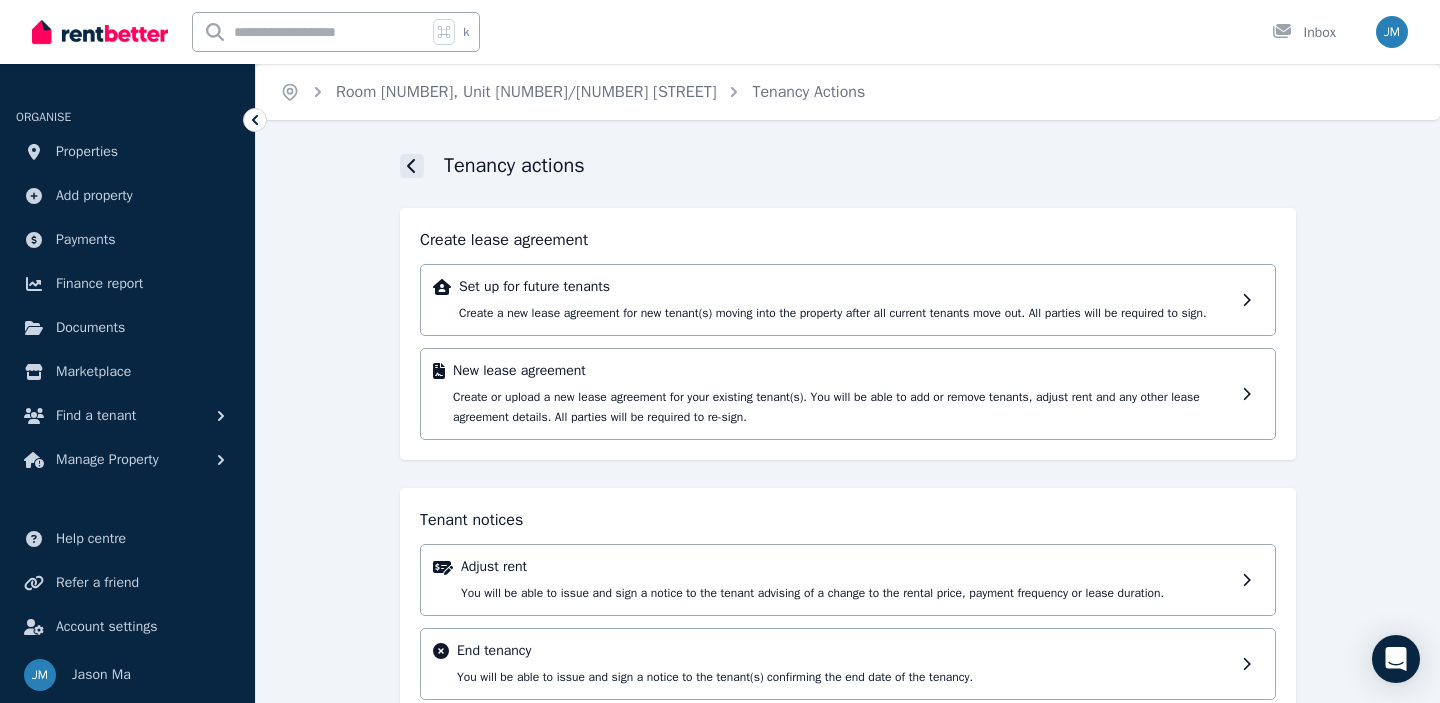 click 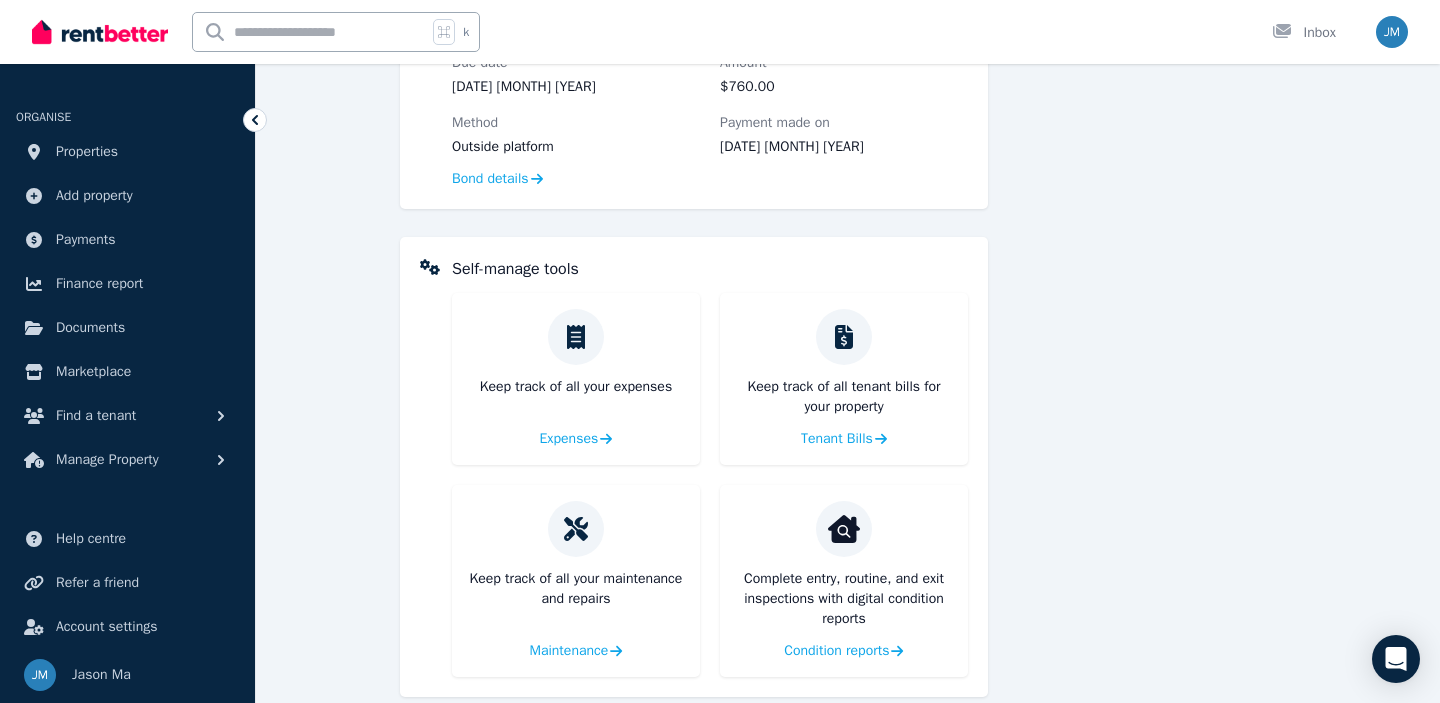 scroll, scrollTop: 723, scrollLeft: 0, axis: vertical 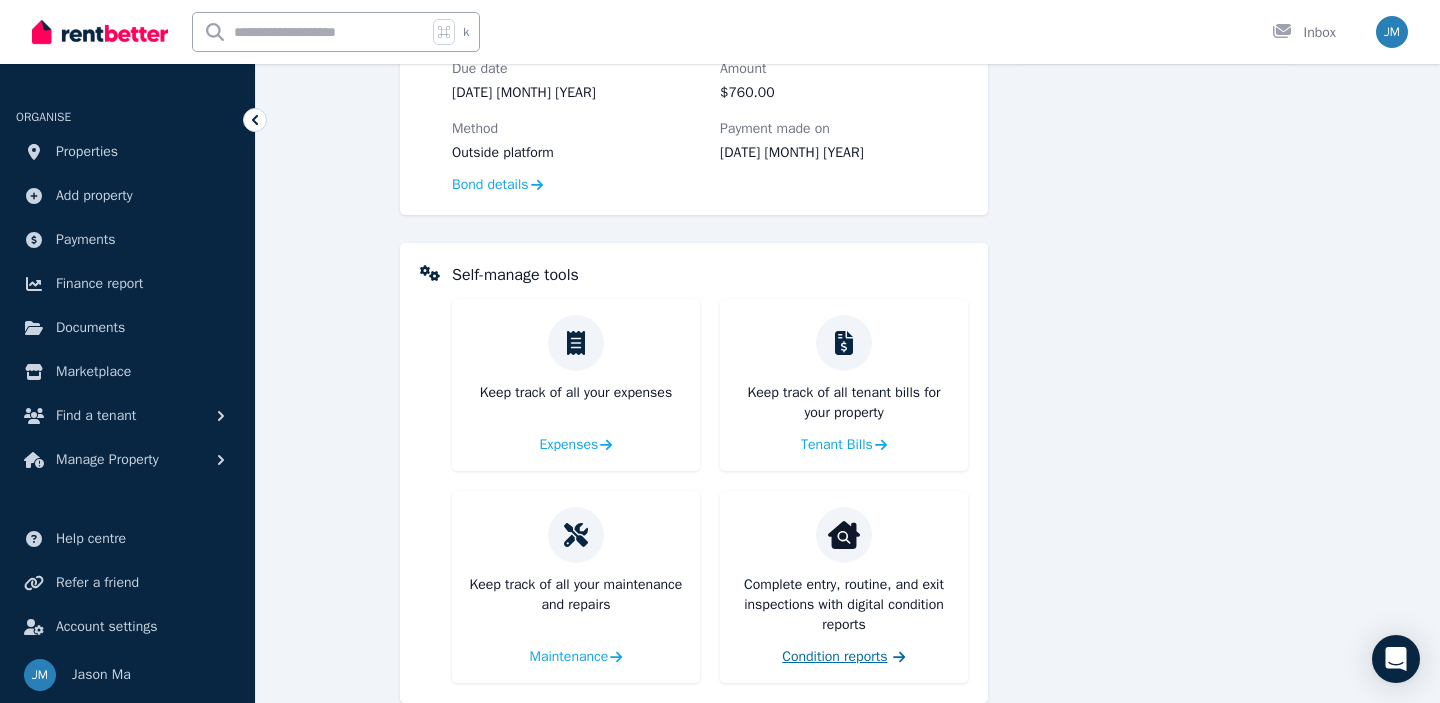 click on "Condition reports" at bounding box center [834, 657] 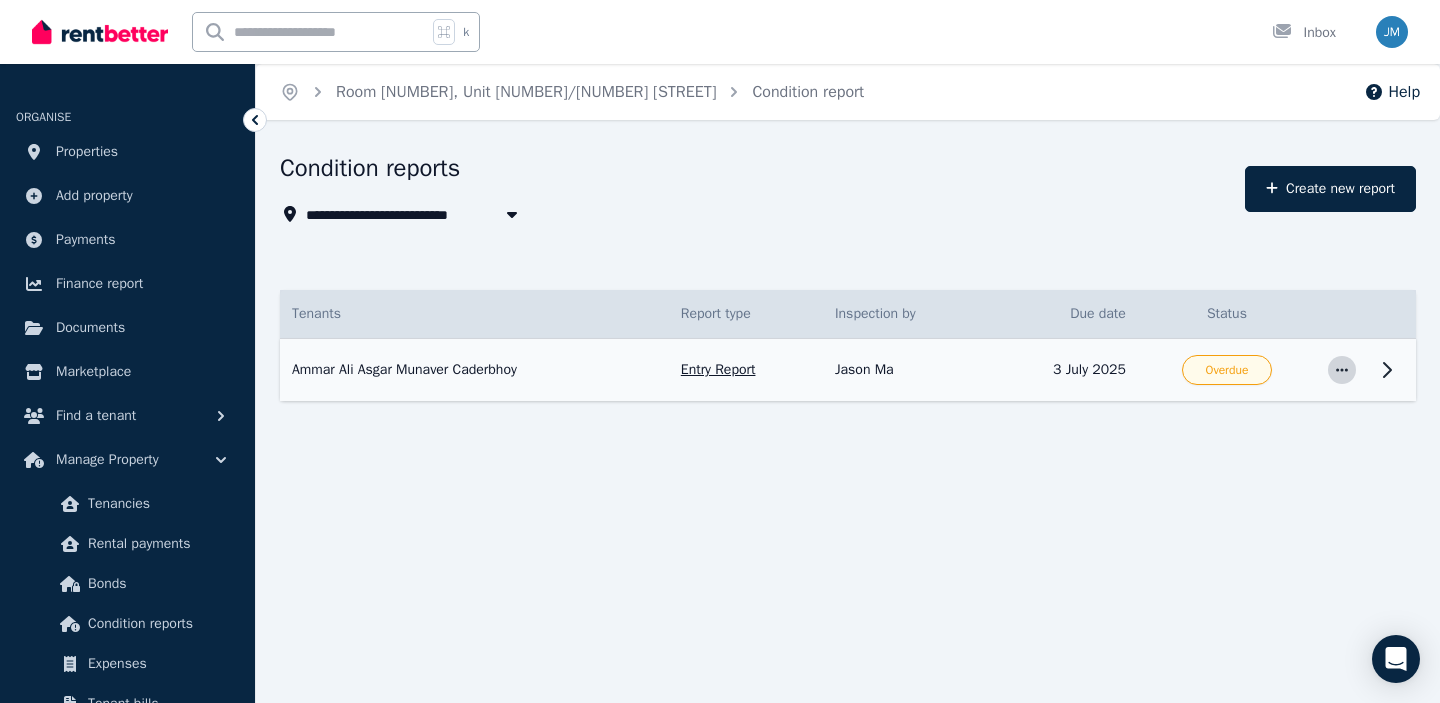 click at bounding box center [1342, 370] 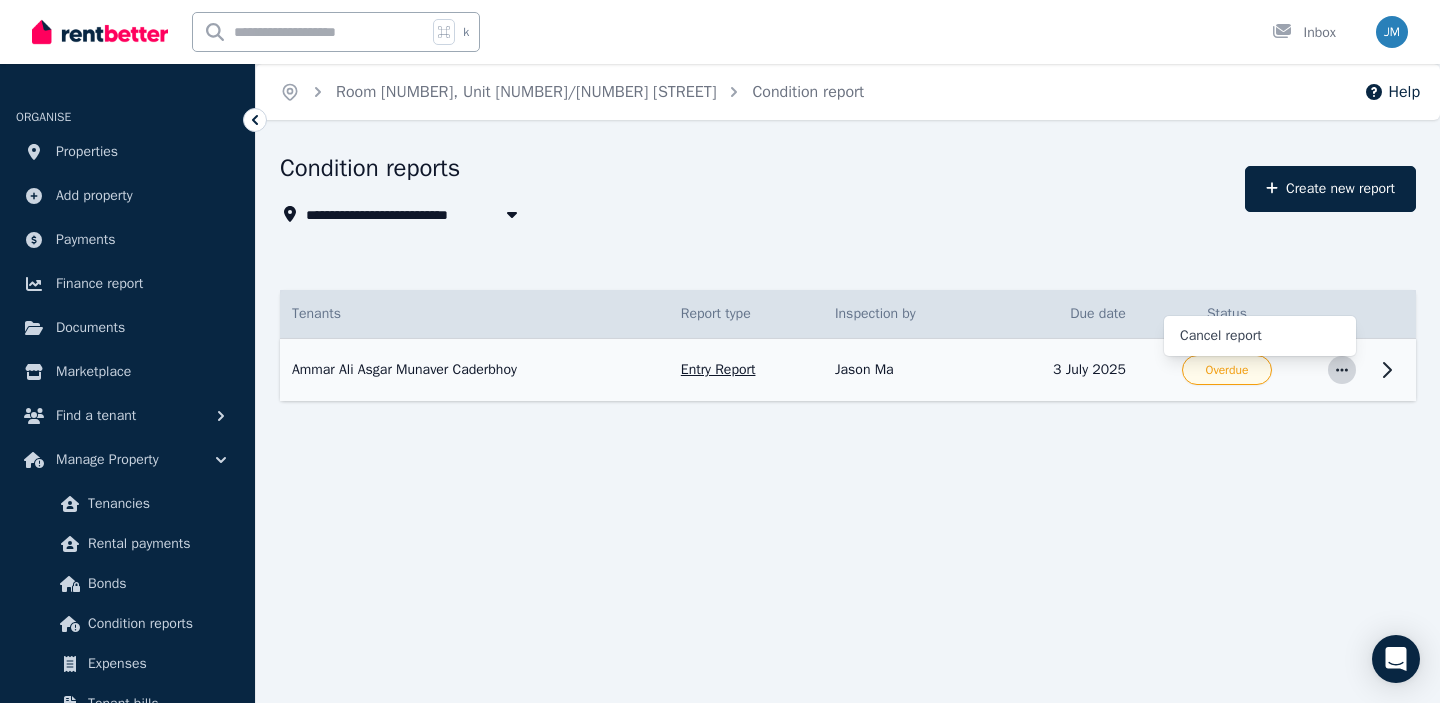 click 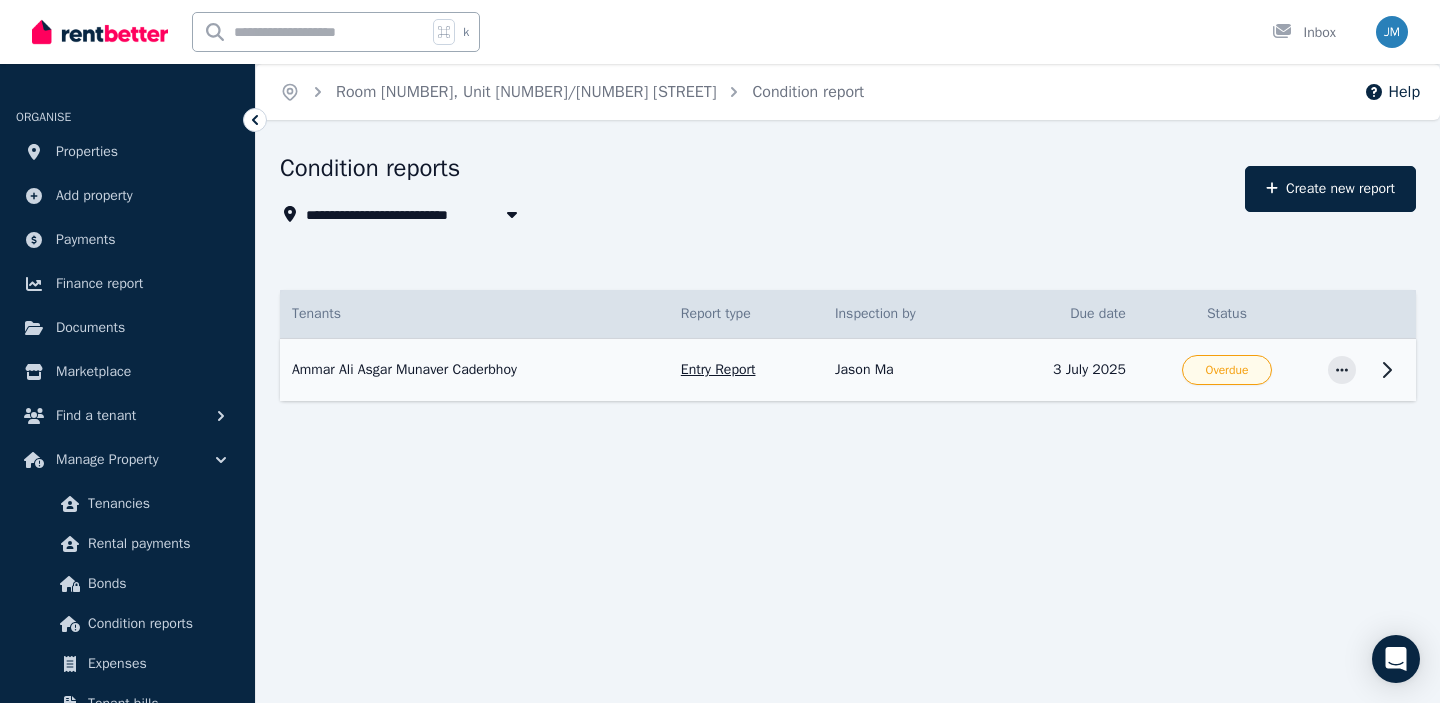 click 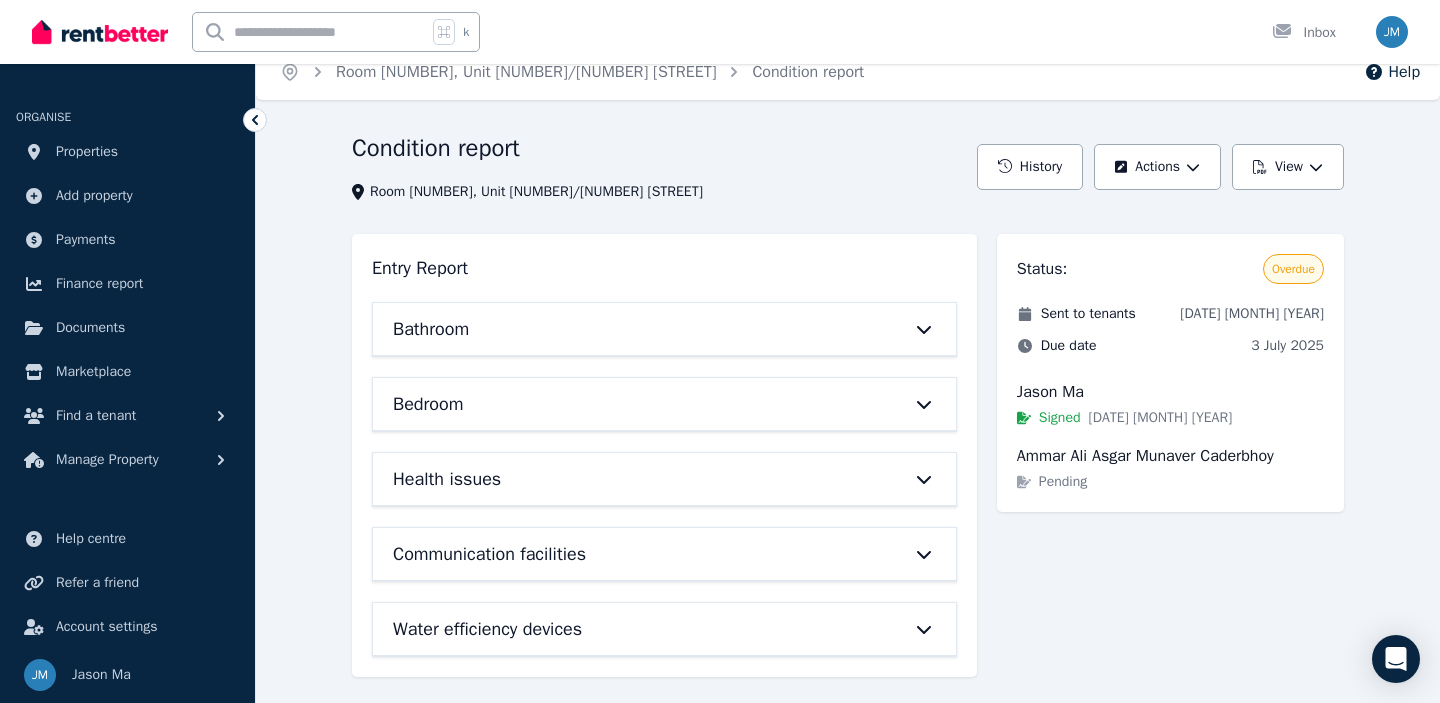scroll, scrollTop: 30, scrollLeft: 0, axis: vertical 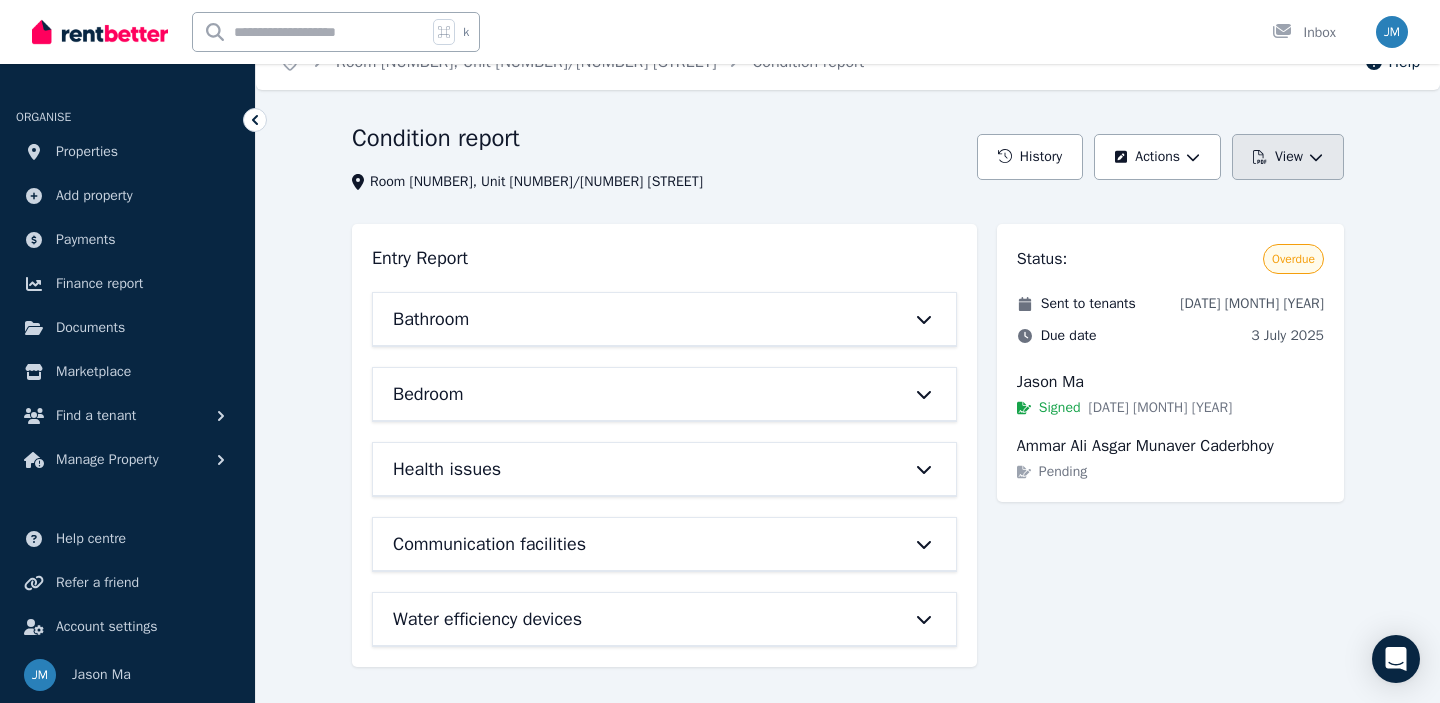 click on "View" at bounding box center (1288, 157) 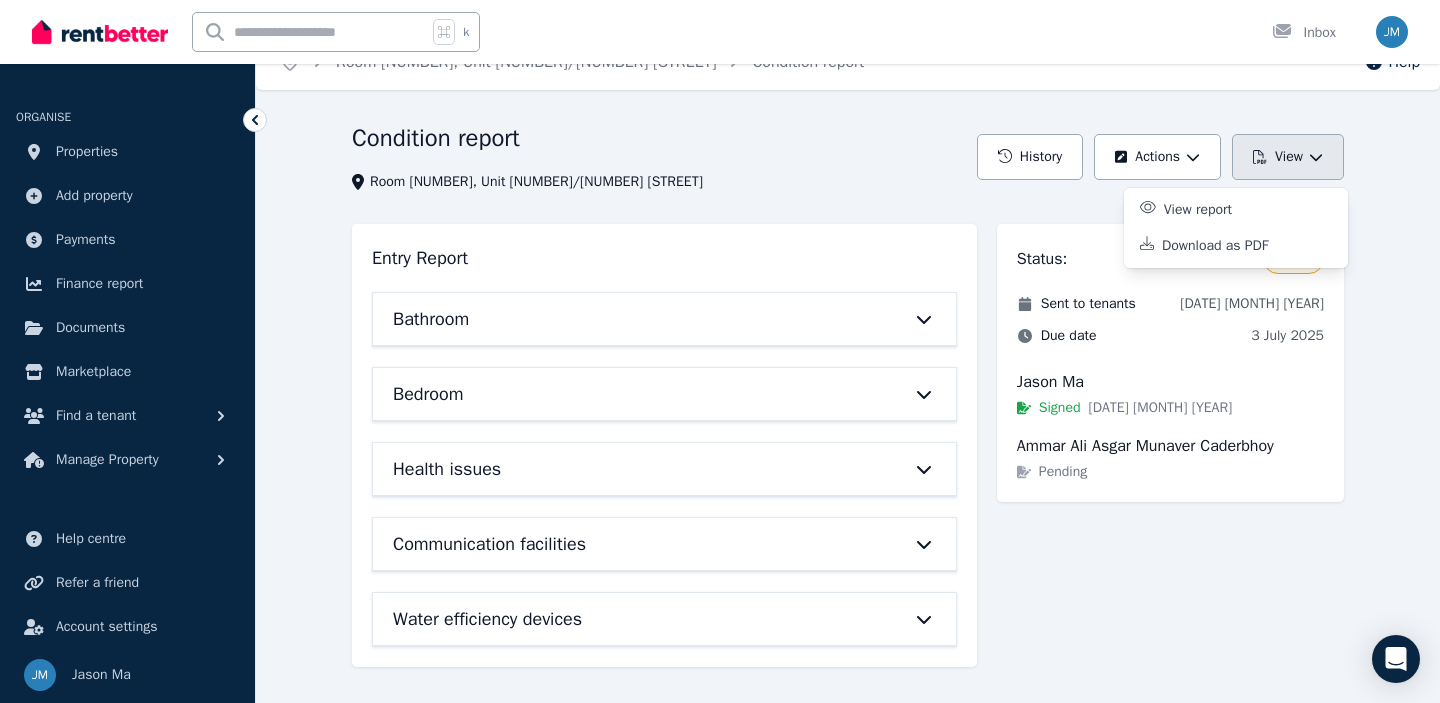 click on "View" at bounding box center (1288, 157) 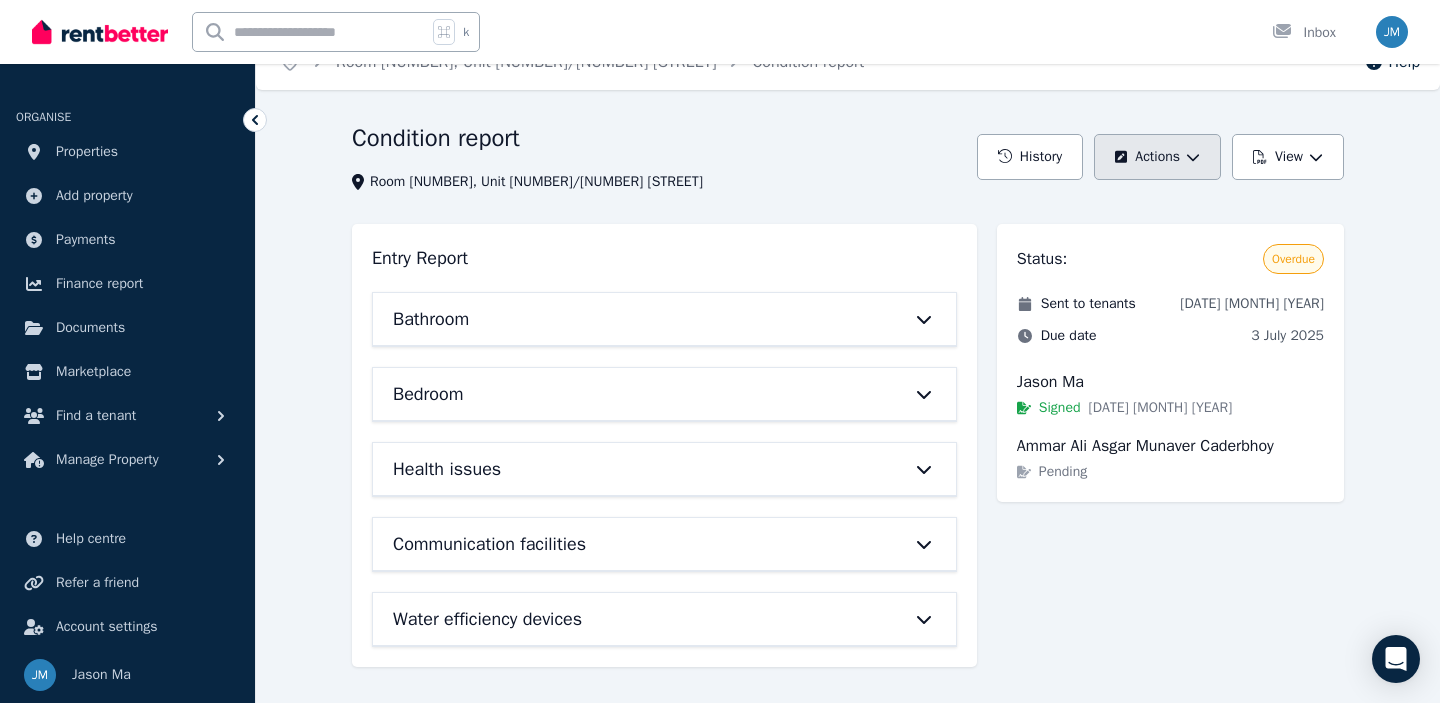 click 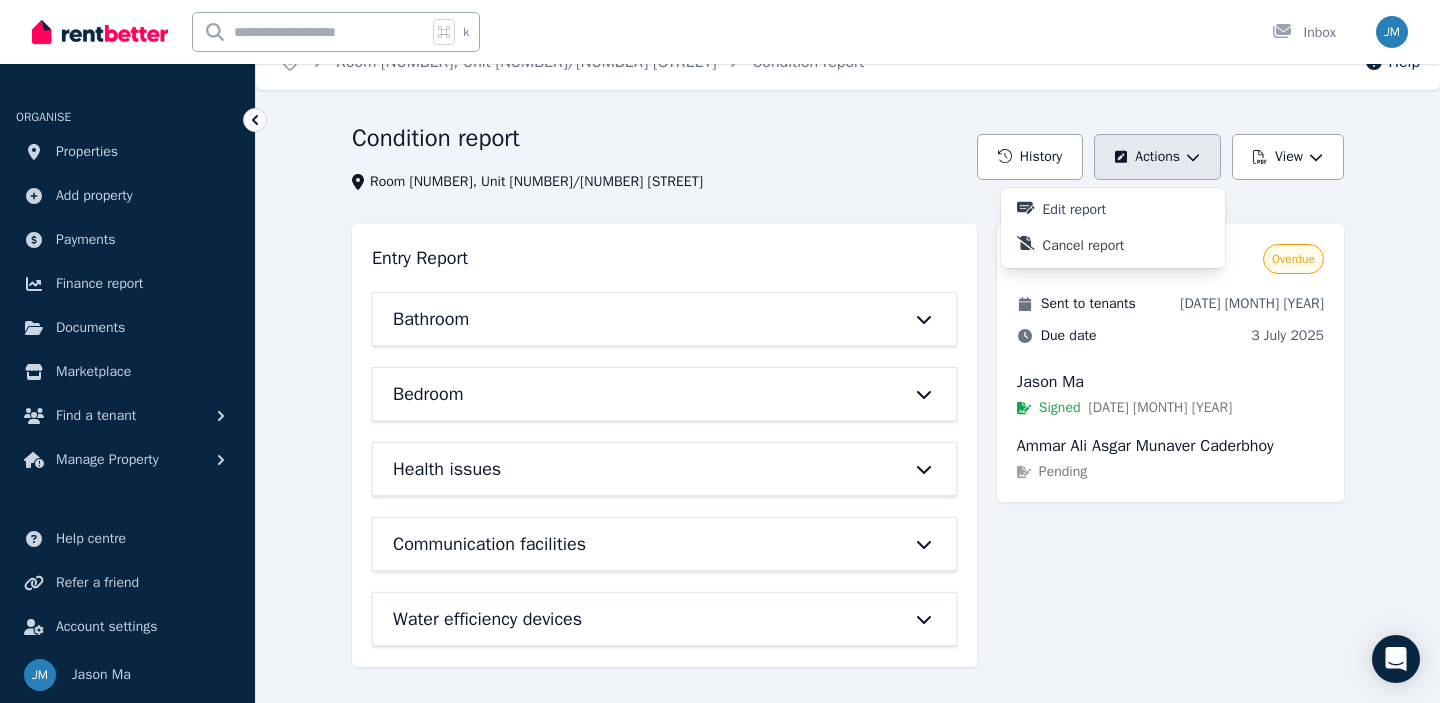 click 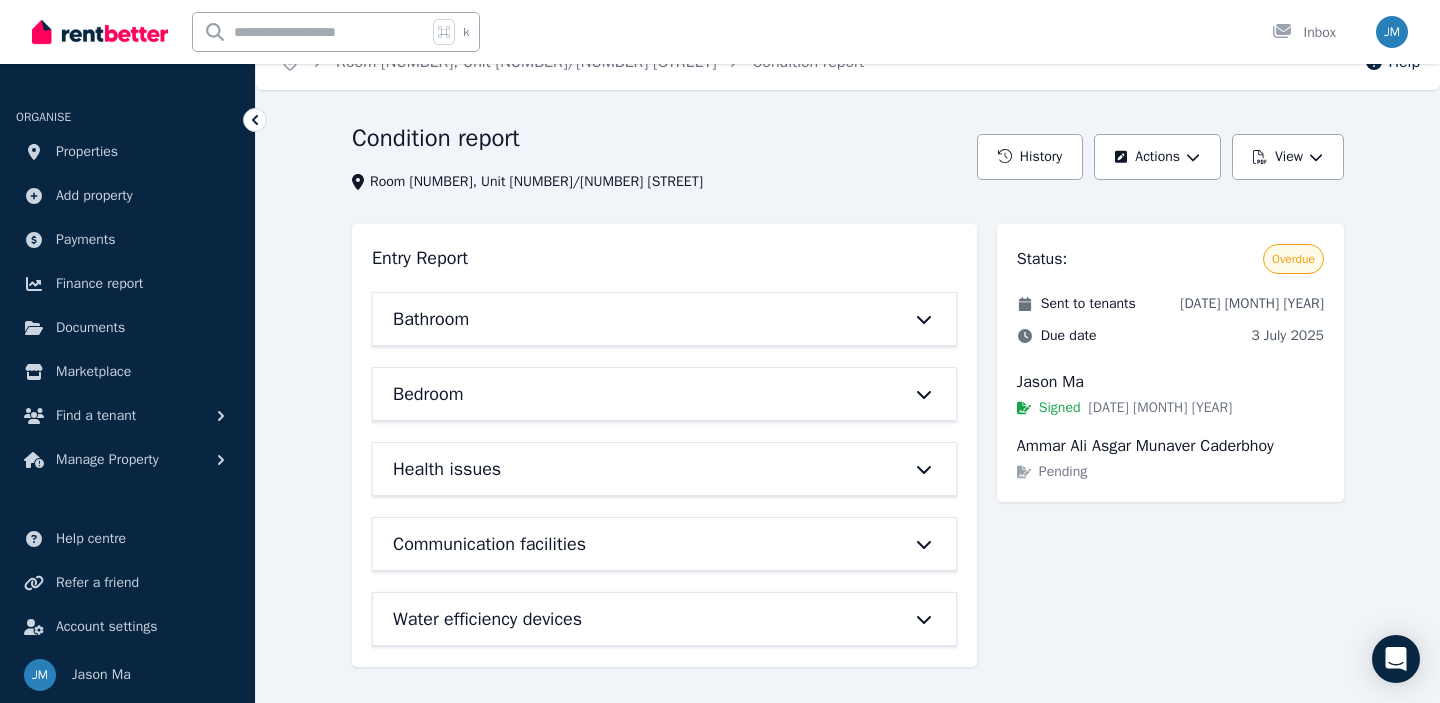 scroll, scrollTop: 0, scrollLeft: 0, axis: both 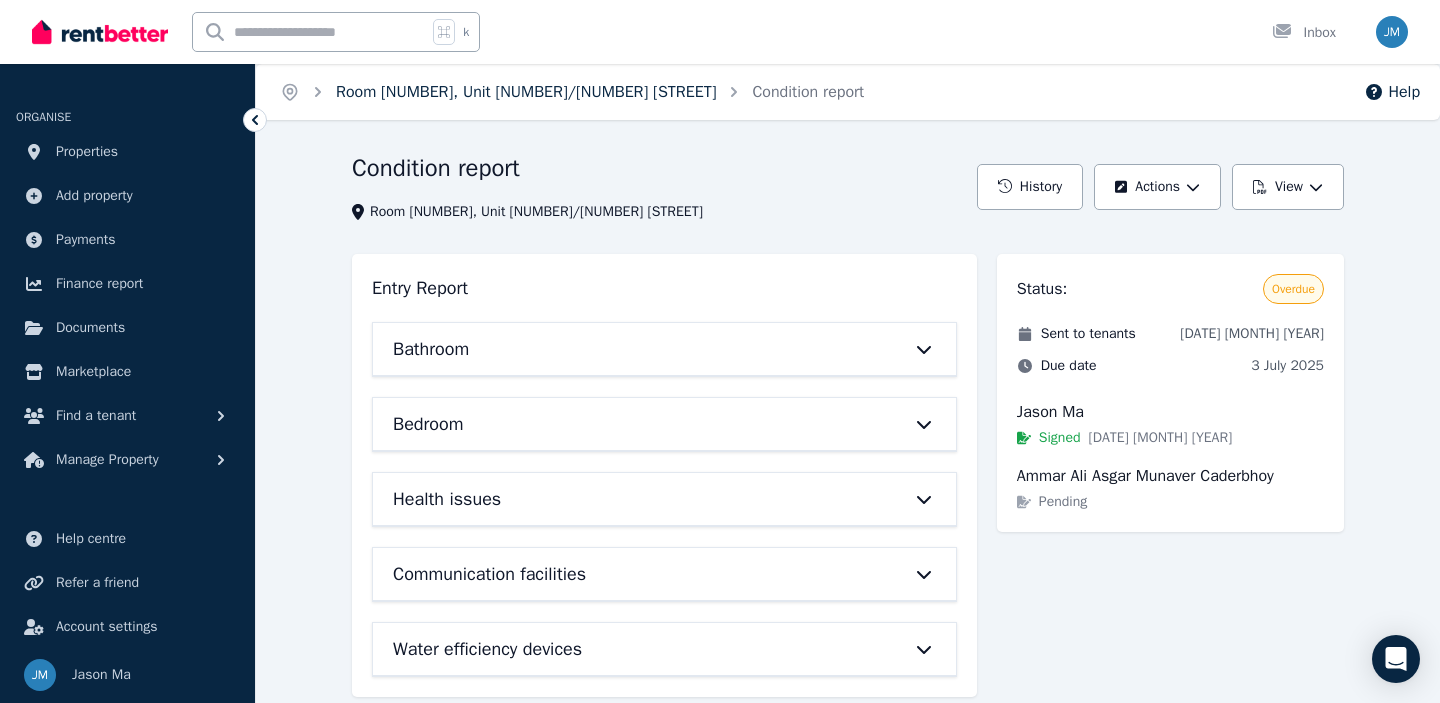 click on "Room [NUMBER], Unit [NUMBER]/[NUMBER] [STREET]" at bounding box center (526, 92) 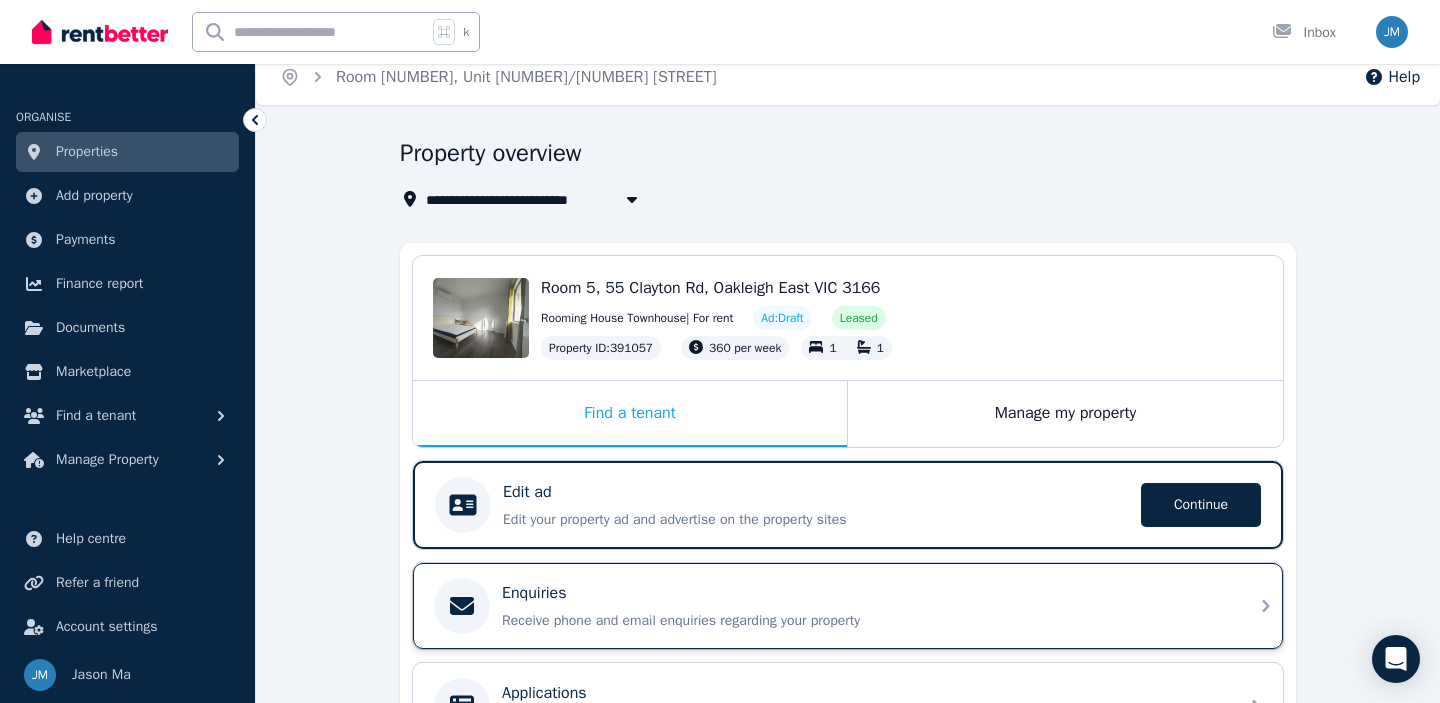 scroll, scrollTop: 0, scrollLeft: 0, axis: both 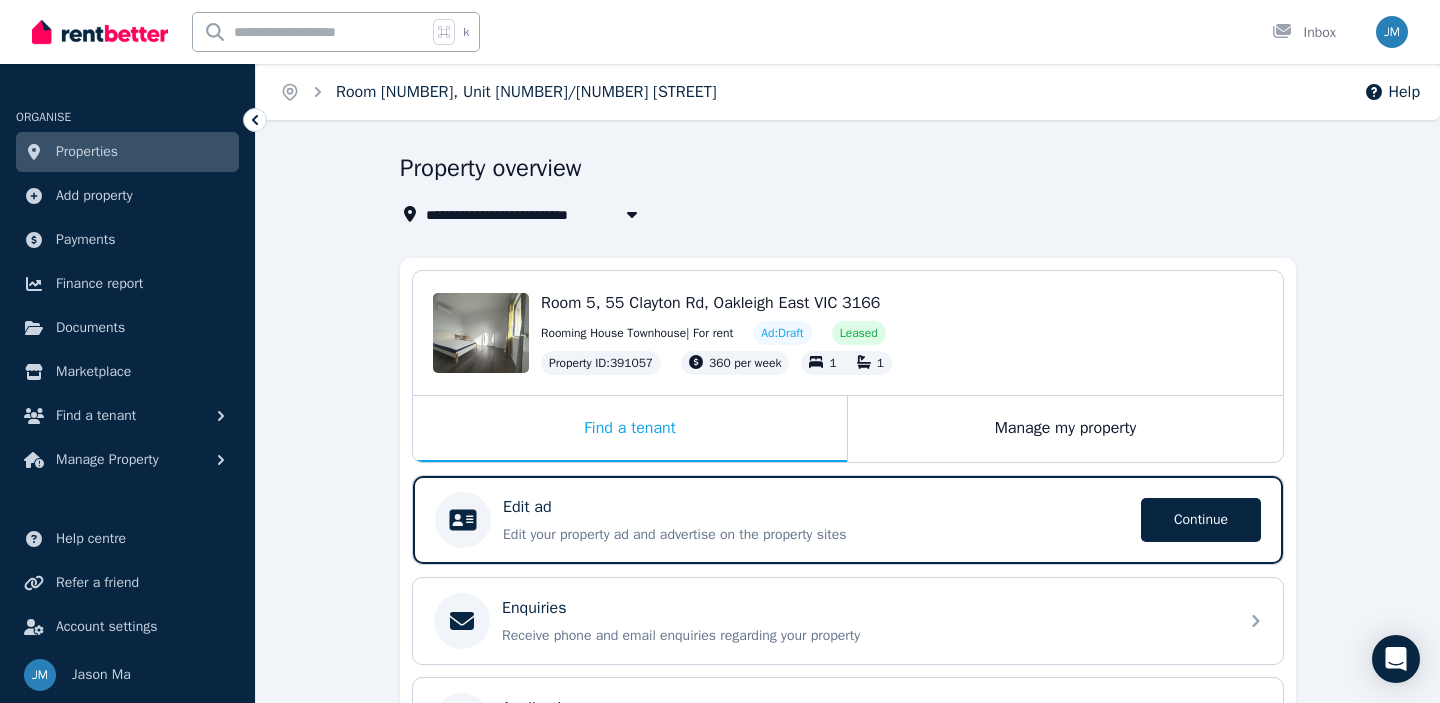 click on "Room [NUMBER], Unit [NUMBER]/[NUMBER] [STREET]" at bounding box center [526, 92] 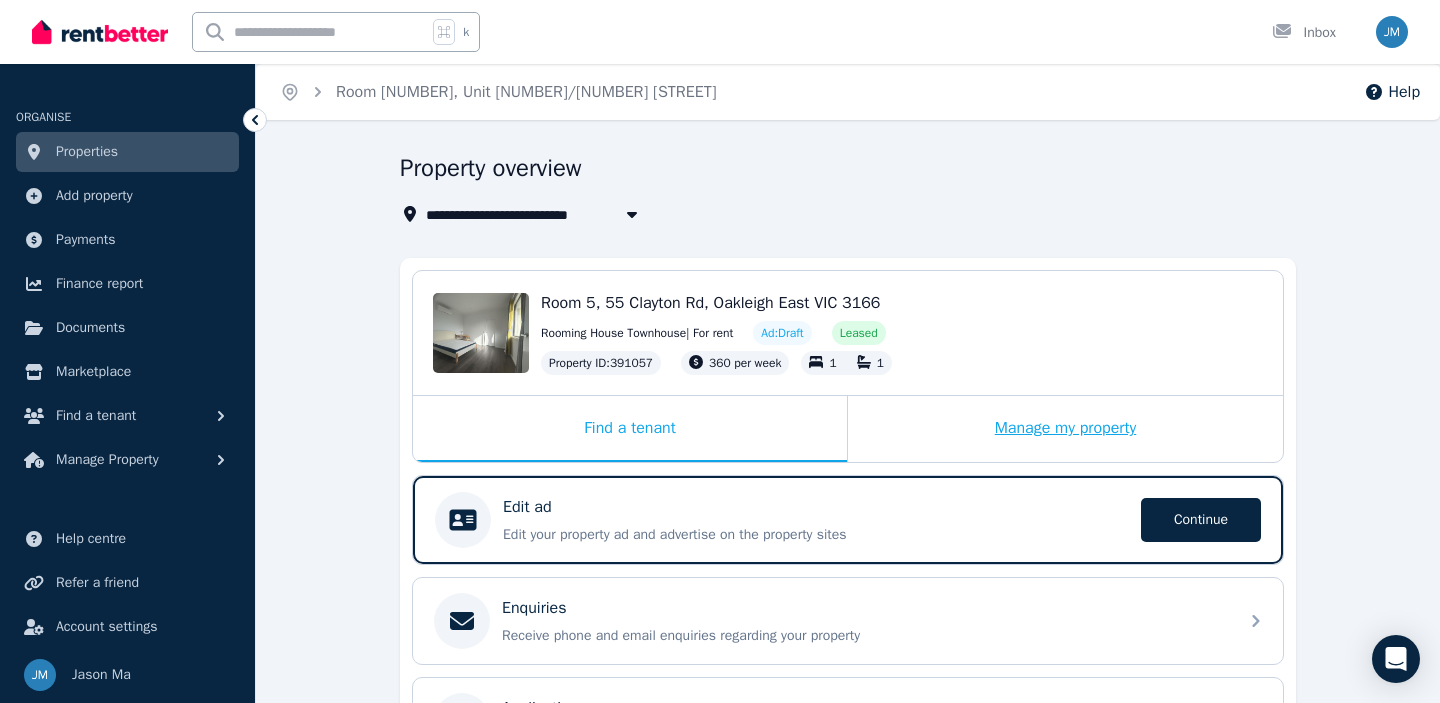 click on "Manage my property" at bounding box center [1065, 429] 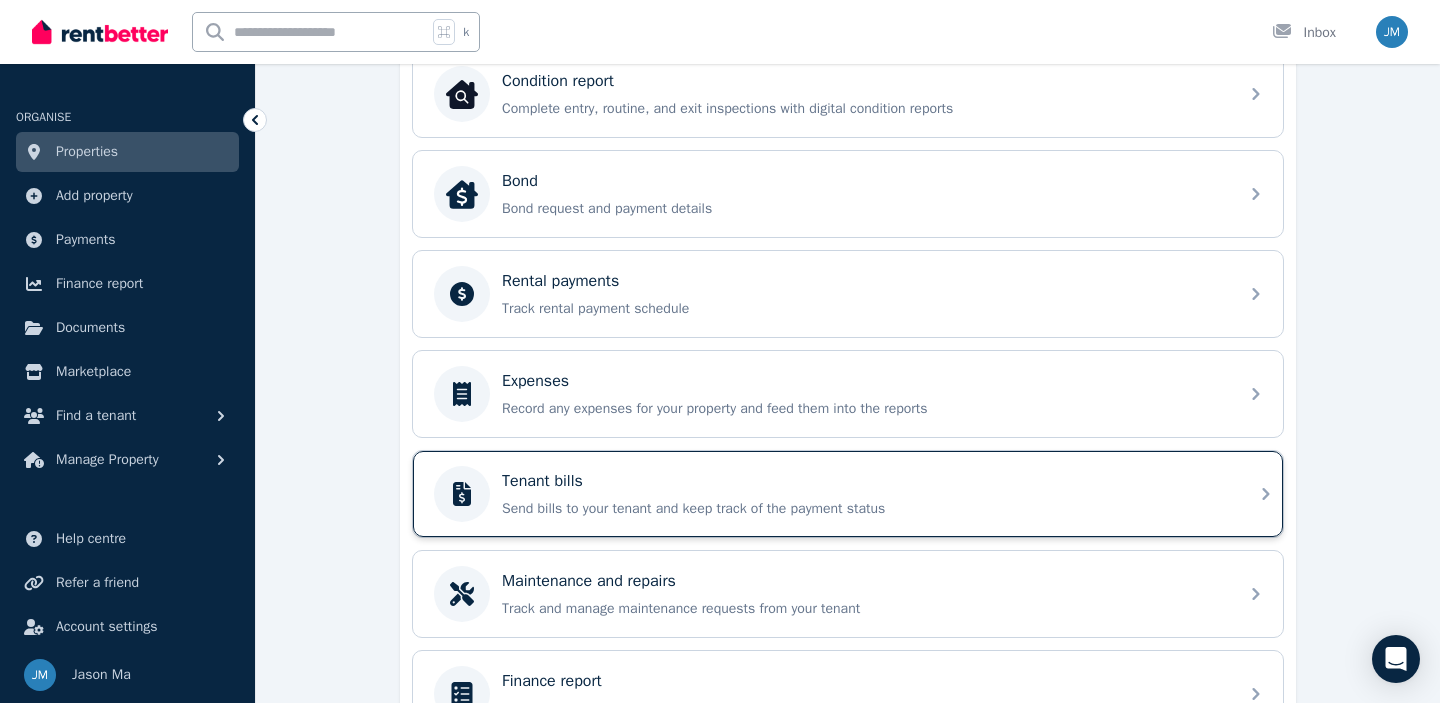 scroll, scrollTop: 681, scrollLeft: 0, axis: vertical 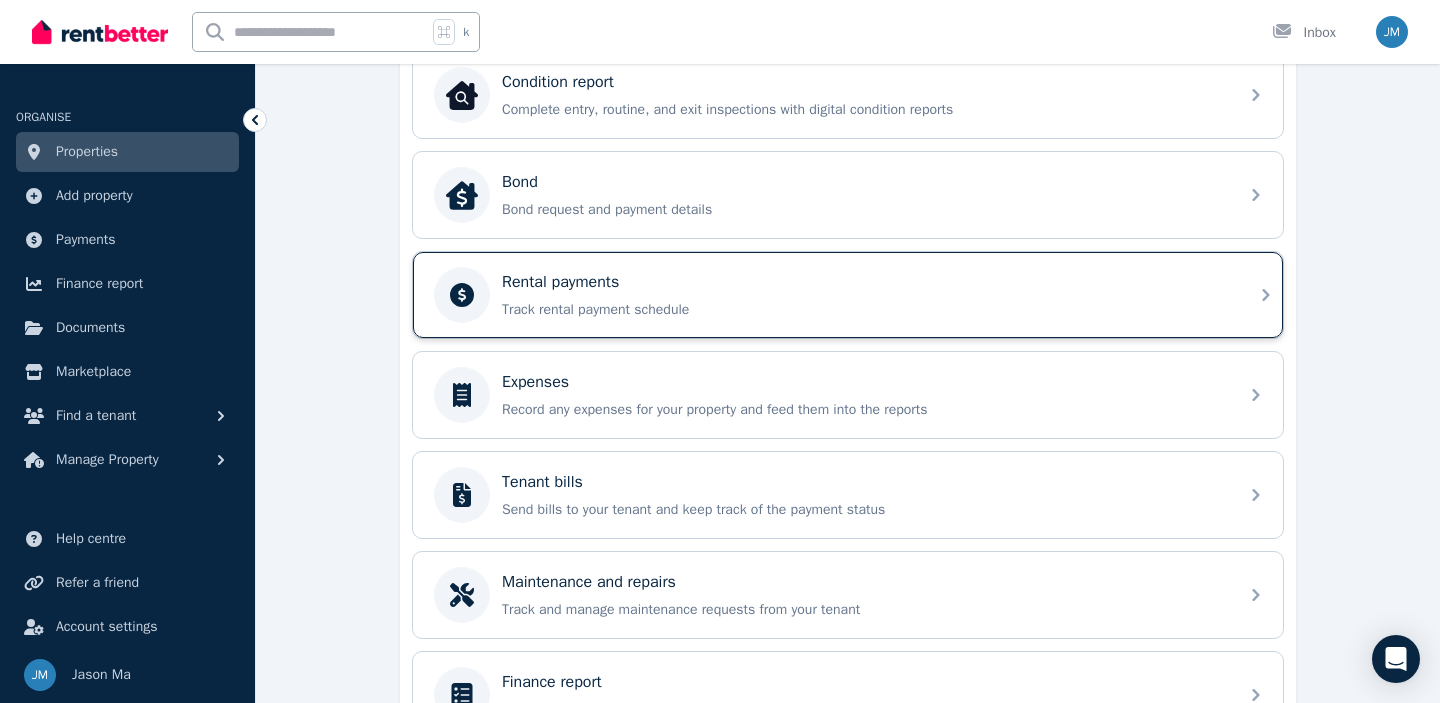 click on "Rental payments" at bounding box center (864, 282) 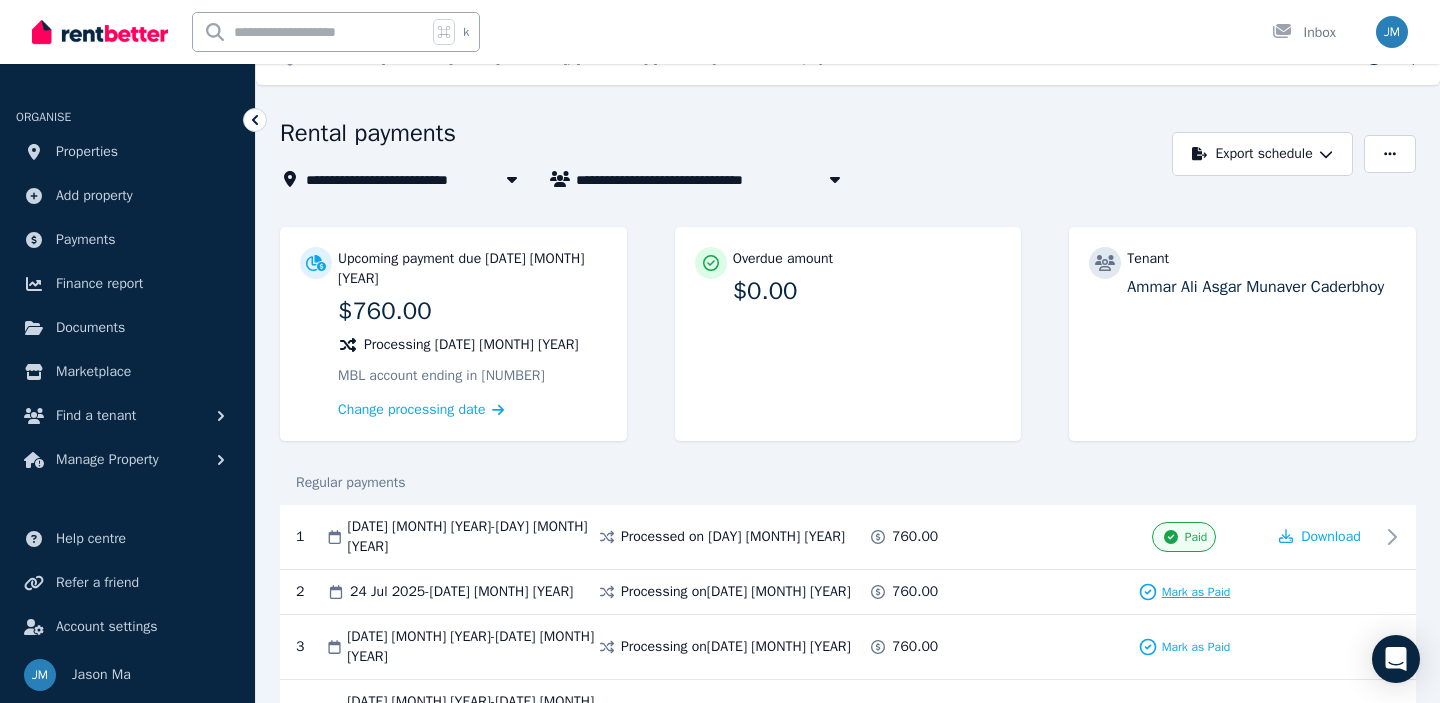 scroll, scrollTop: 30, scrollLeft: 0, axis: vertical 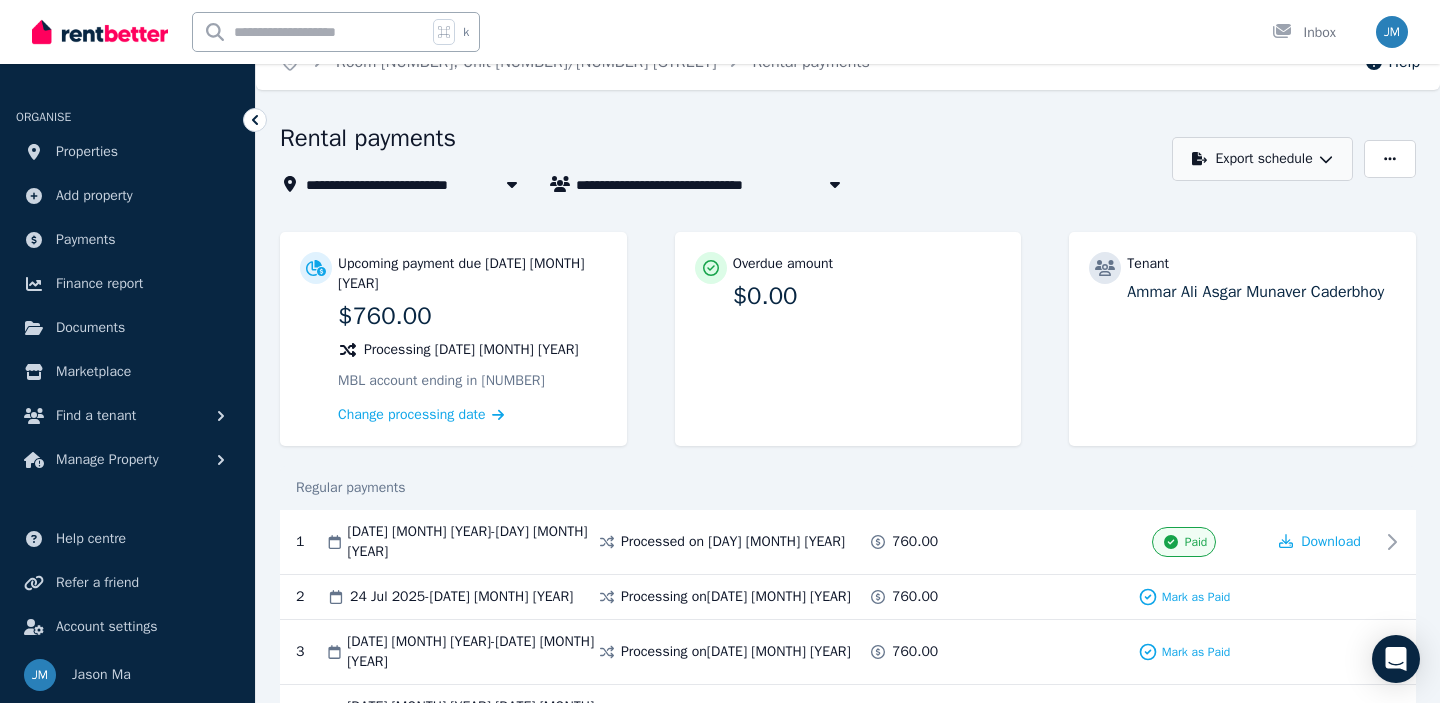 click on "Export schedule" at bounding box center (1262, 159) 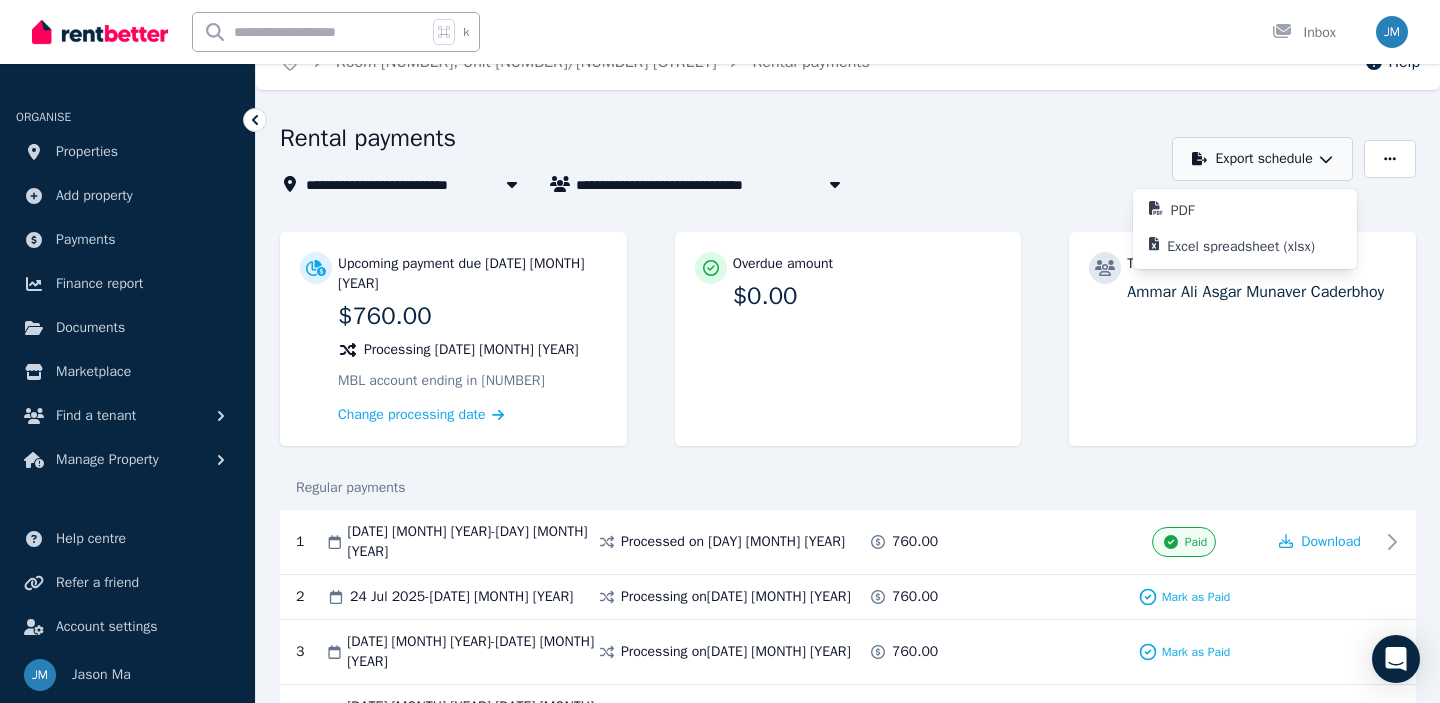 click on "Export schedule" at bounding box center [1262, 159] 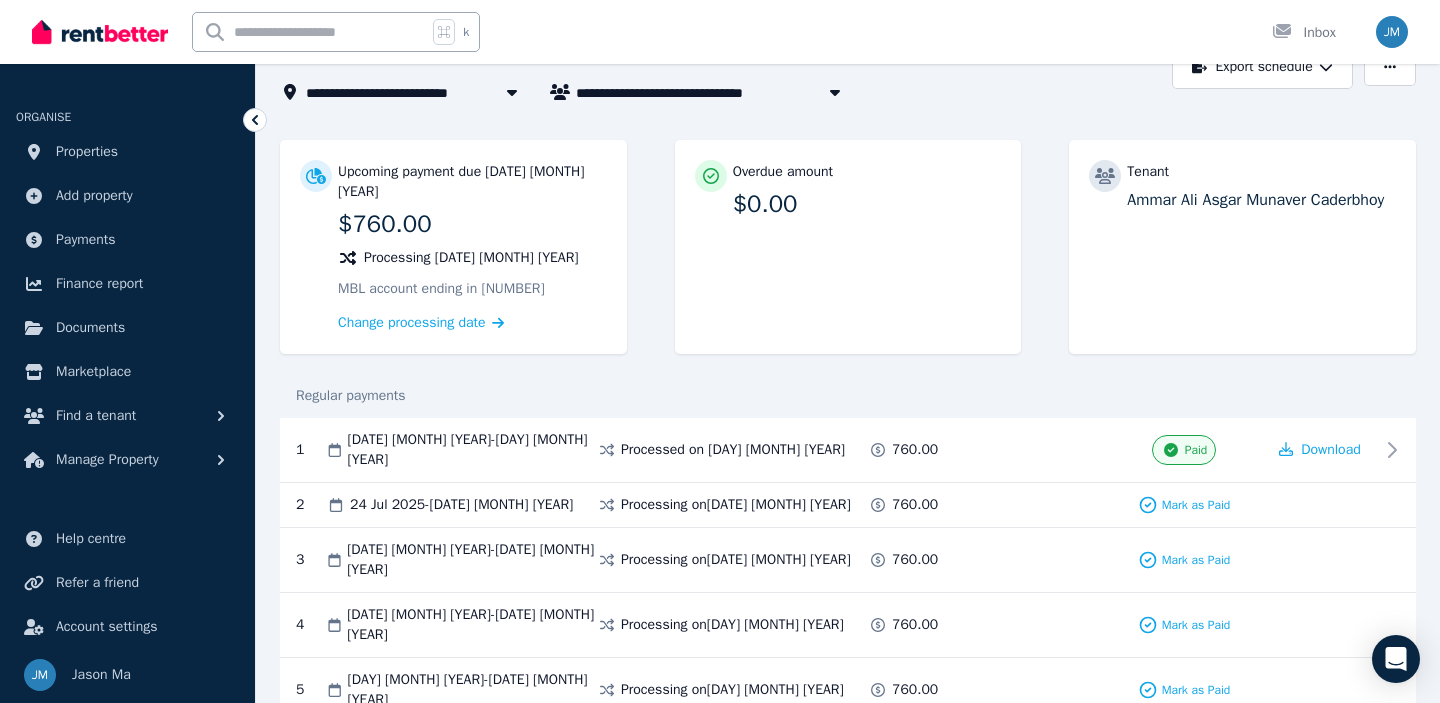 scroll, scrollTop: 123, scrollLeft: 0, axis: vertical 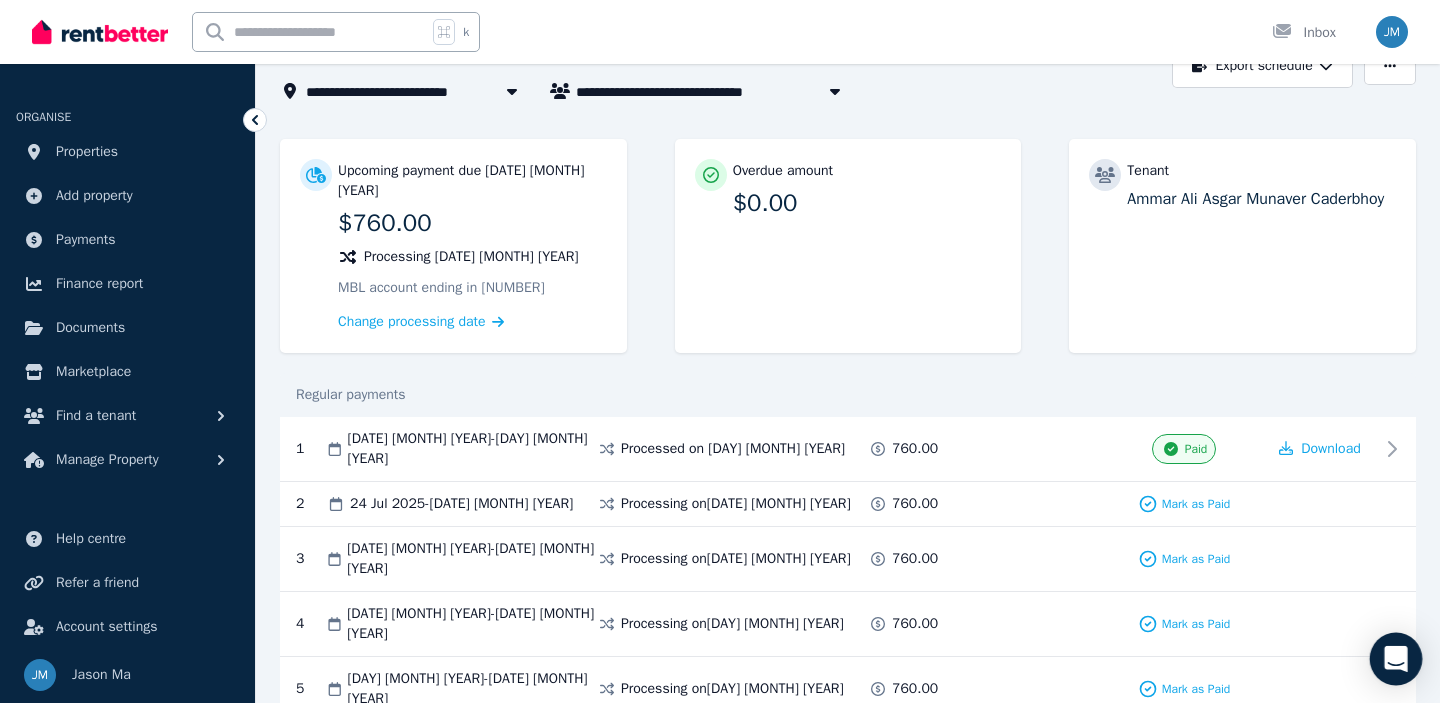 click at bounding box center (1396, 659) 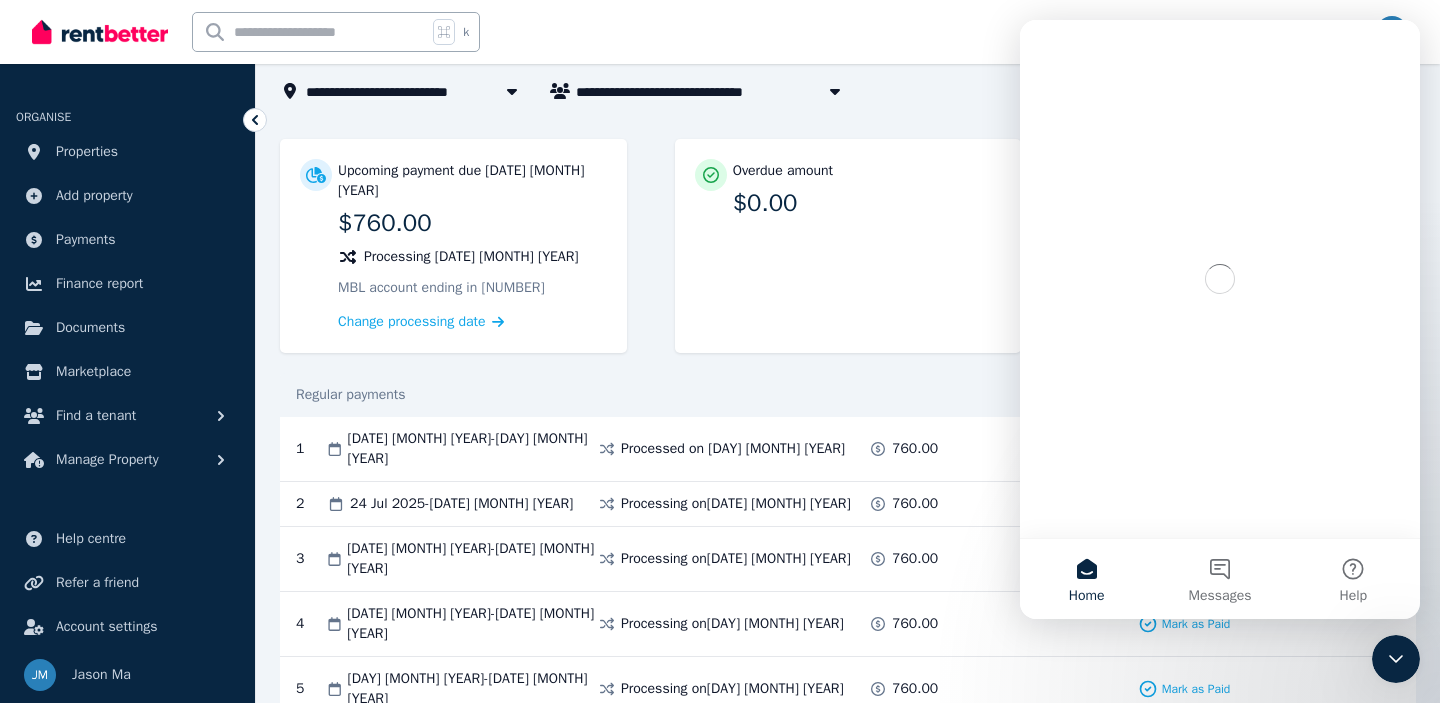 scroll, scrollTop: 0, scrollLeft: 0, axis: both 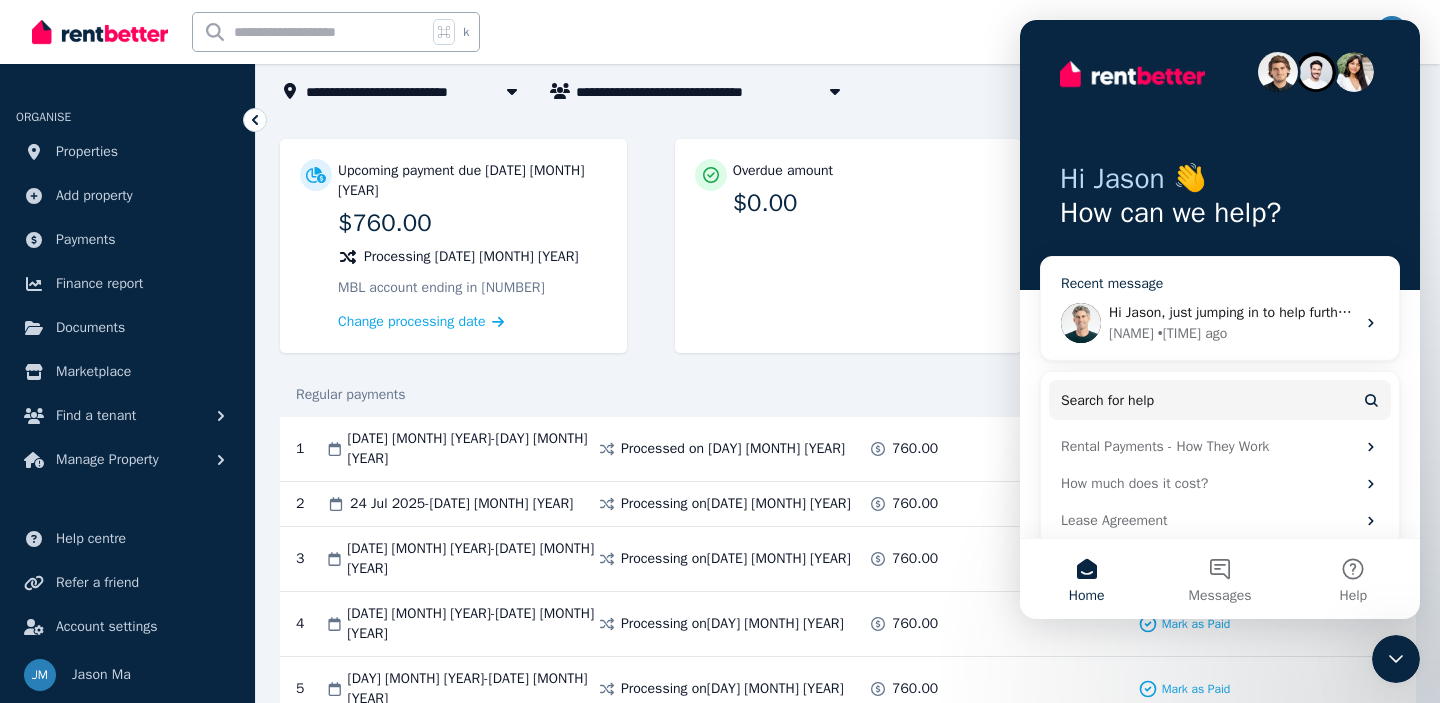 click on "•  17h ago" at bounding box center (1193, 333) 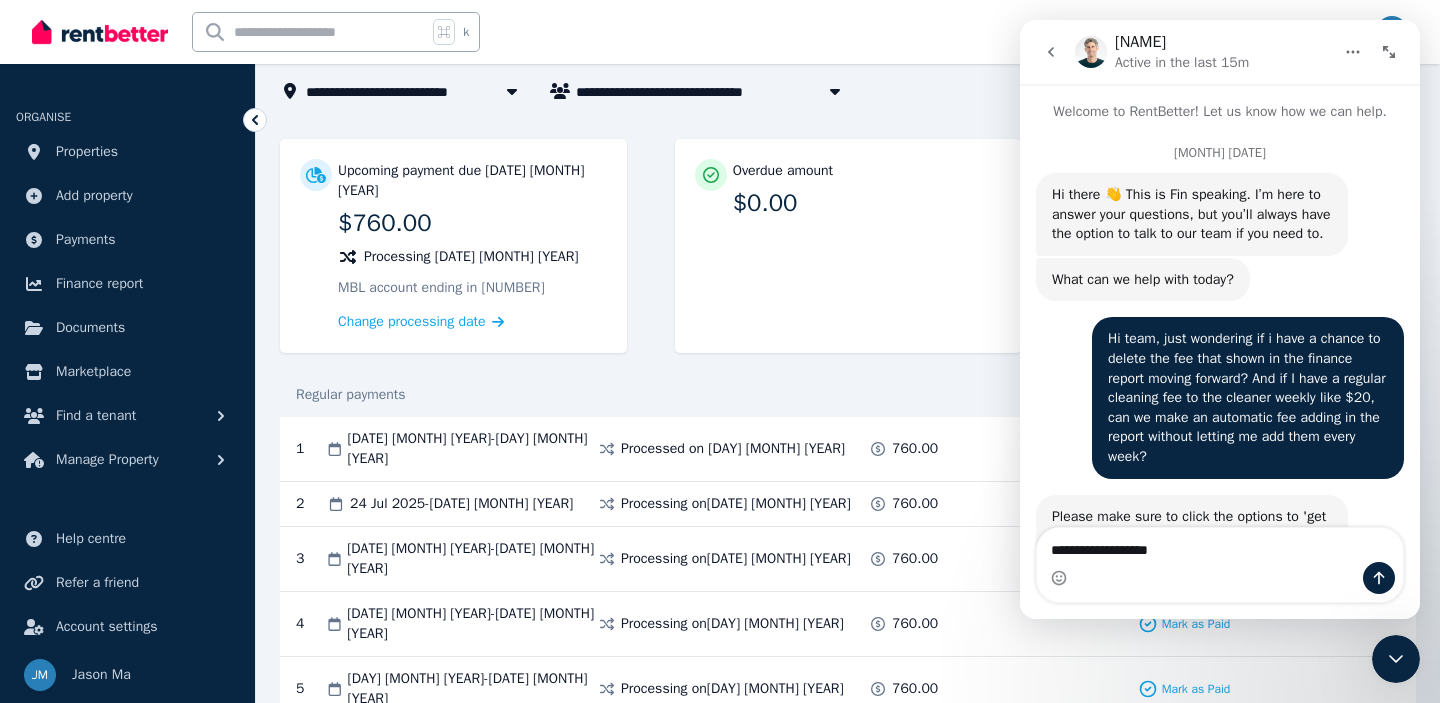 type on "**********" 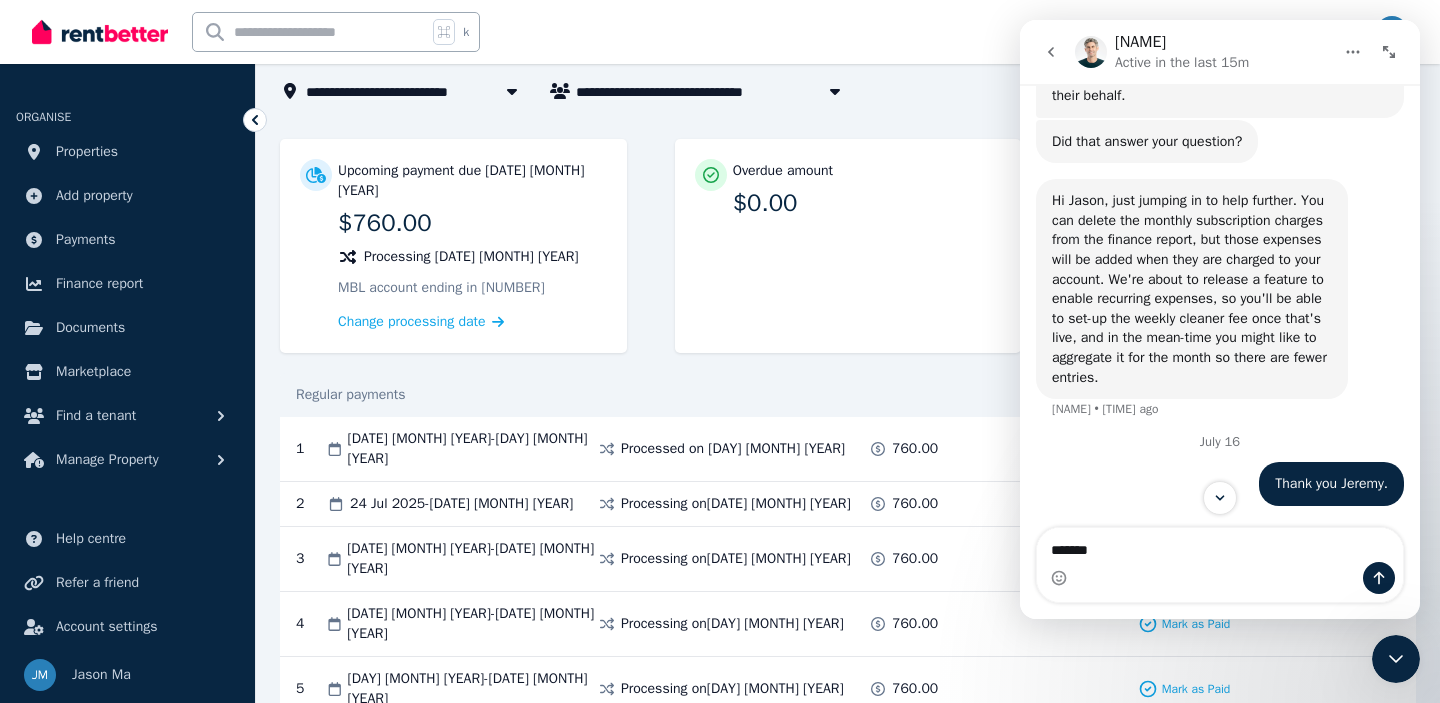 scroll, scrollTop: 2965, scrollLeft: 0, axis: vertical 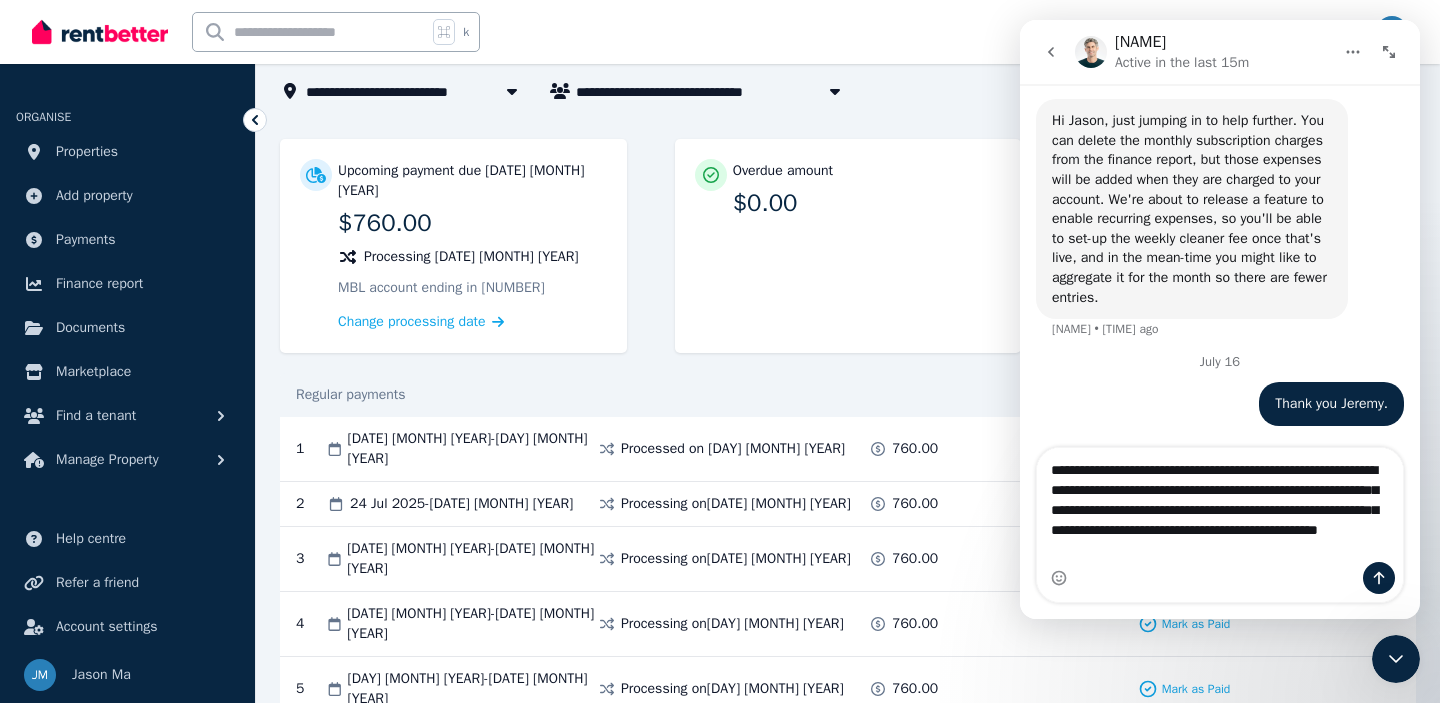 type on "**********" 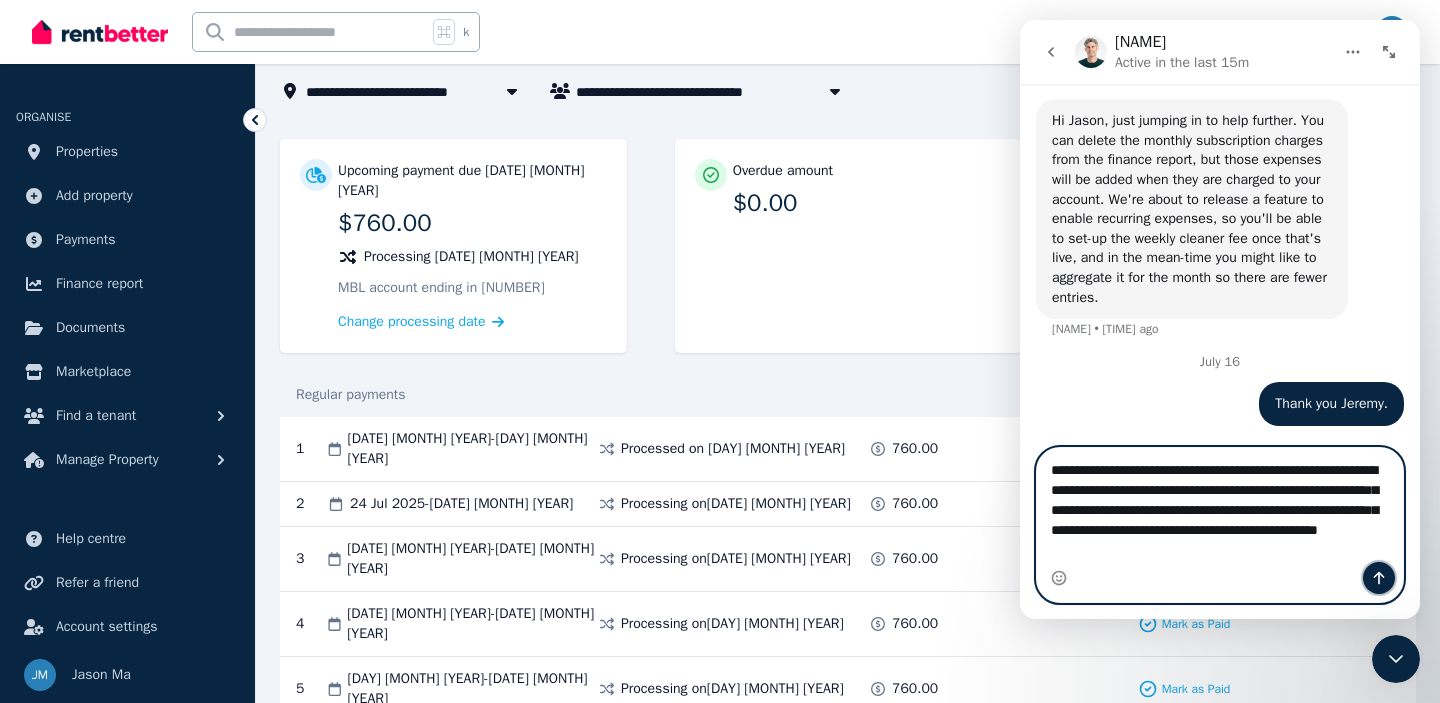 click 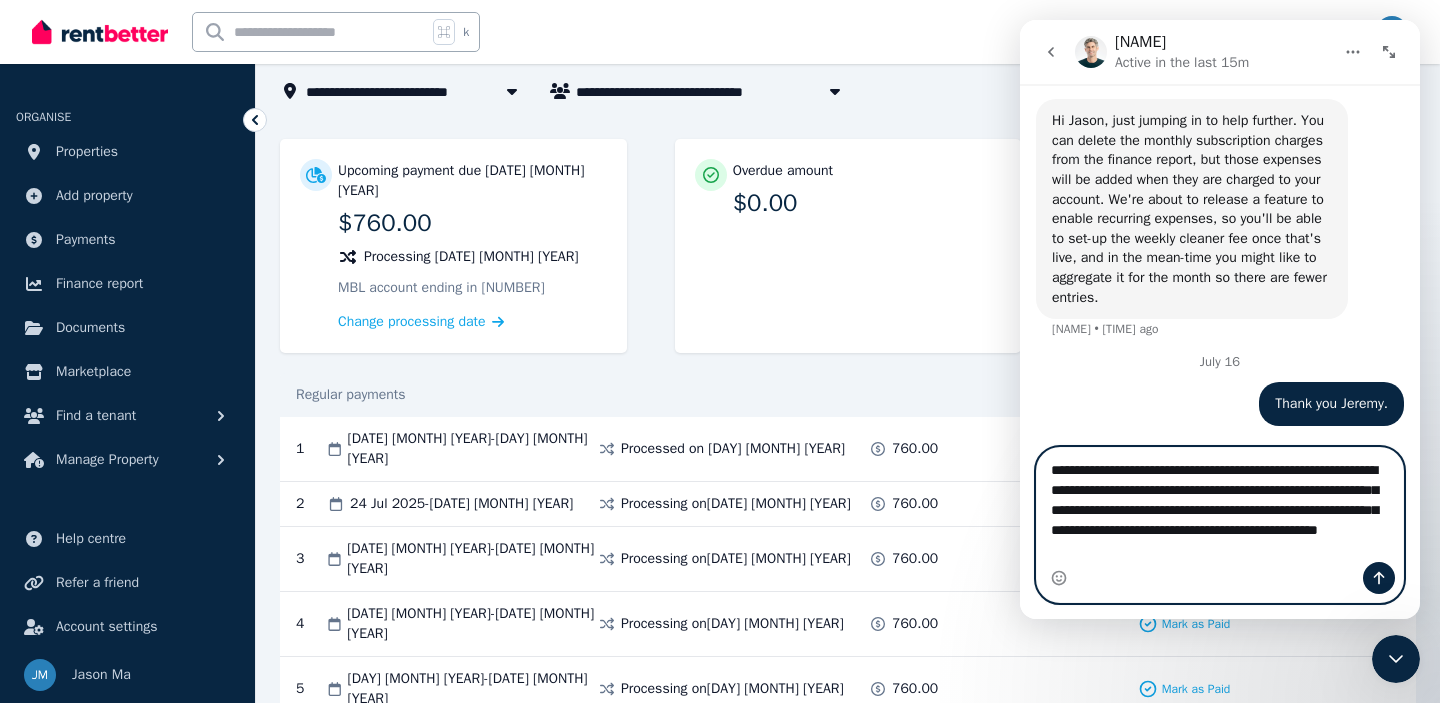 type 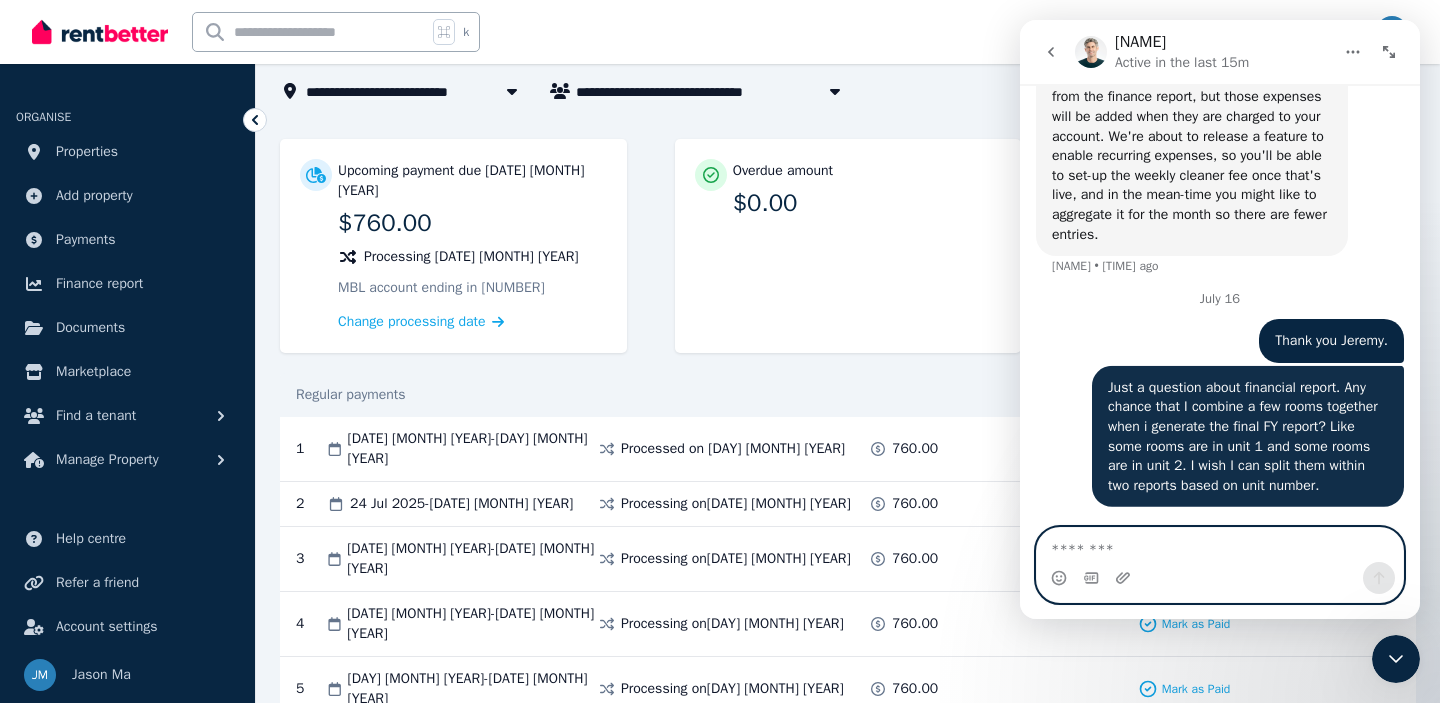 scroll, scrollTop: 3128, scrollLeft: 0, axis: vertical 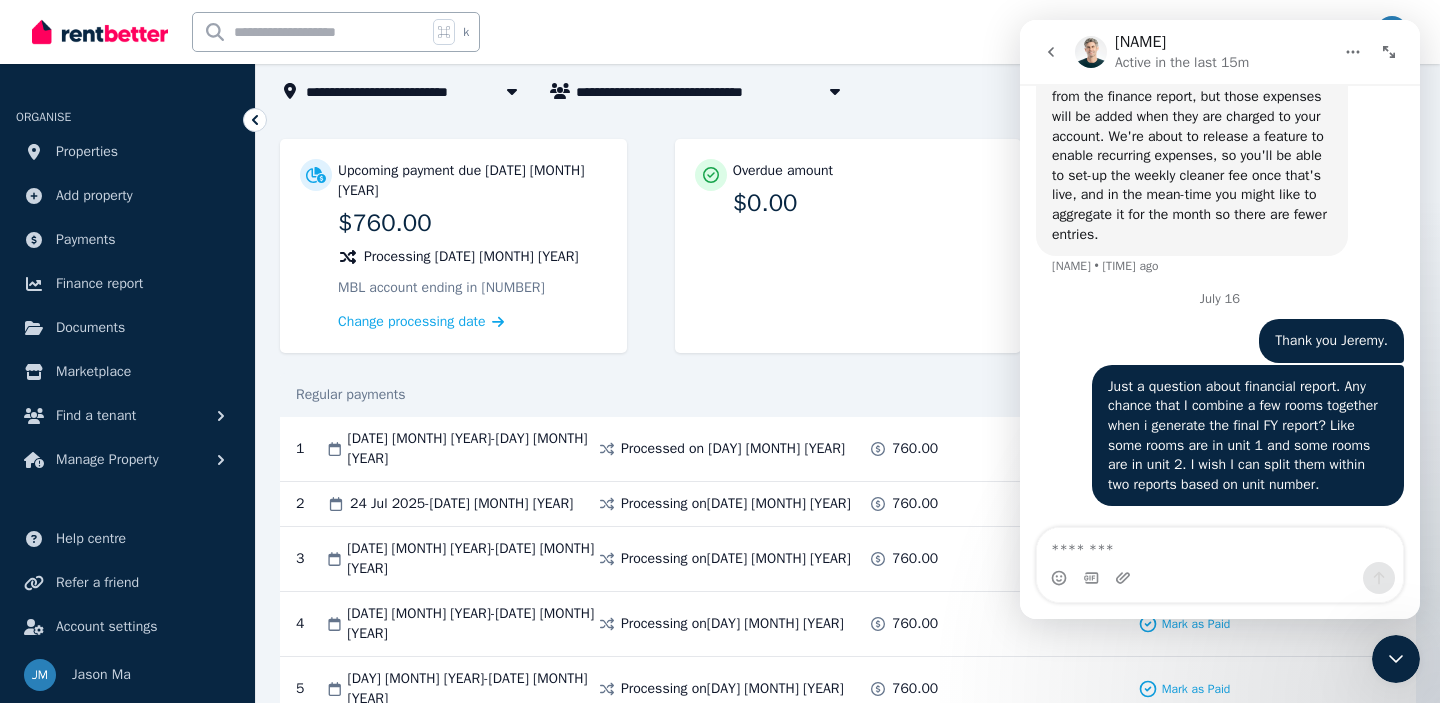 click on "Upcoming payment due [DATE] [MONTH] [YEAR] $[PRICE] Processing [DAY] [MONTH] [YEAR] MBL account ending in [NUMBER] Change processing date Overdue amount $[PRICE] Tenant [FIRST] [LAST] [LAST]" at bounding box center [848, 256] 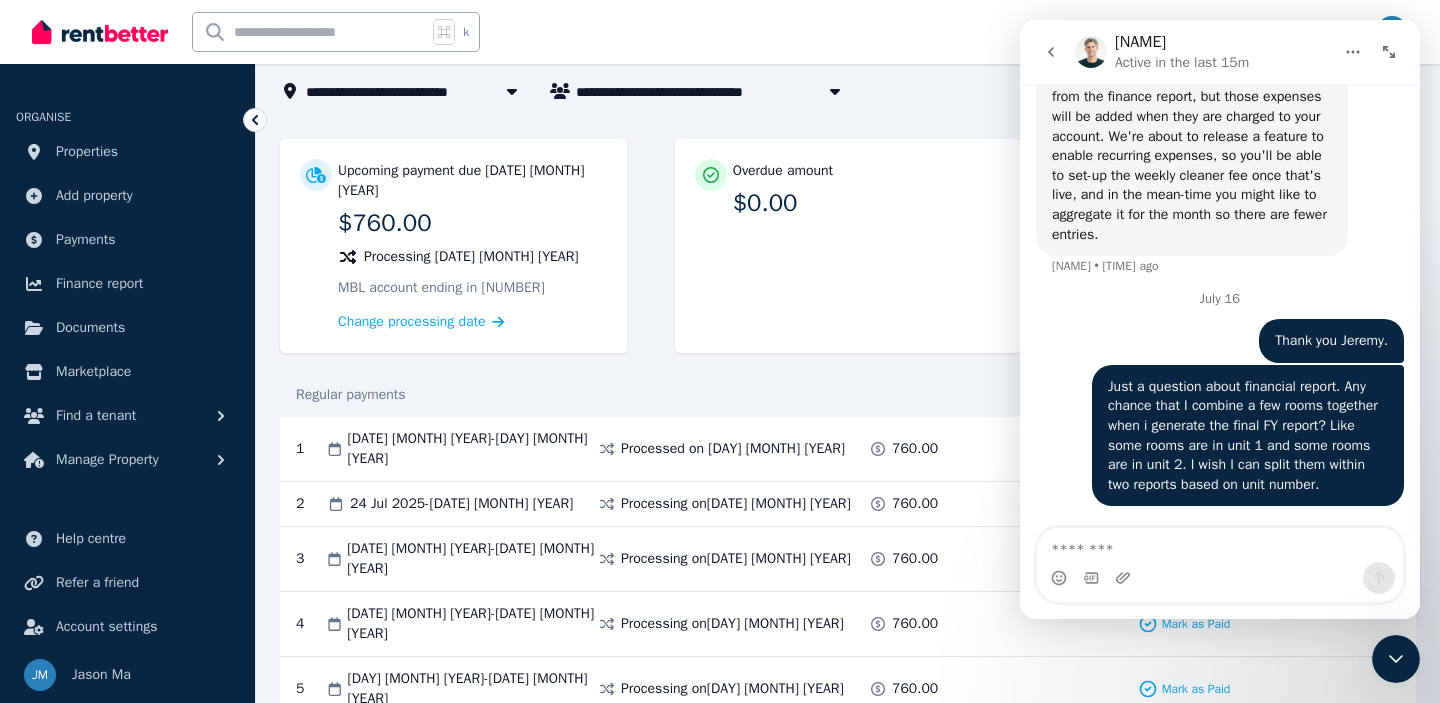 click 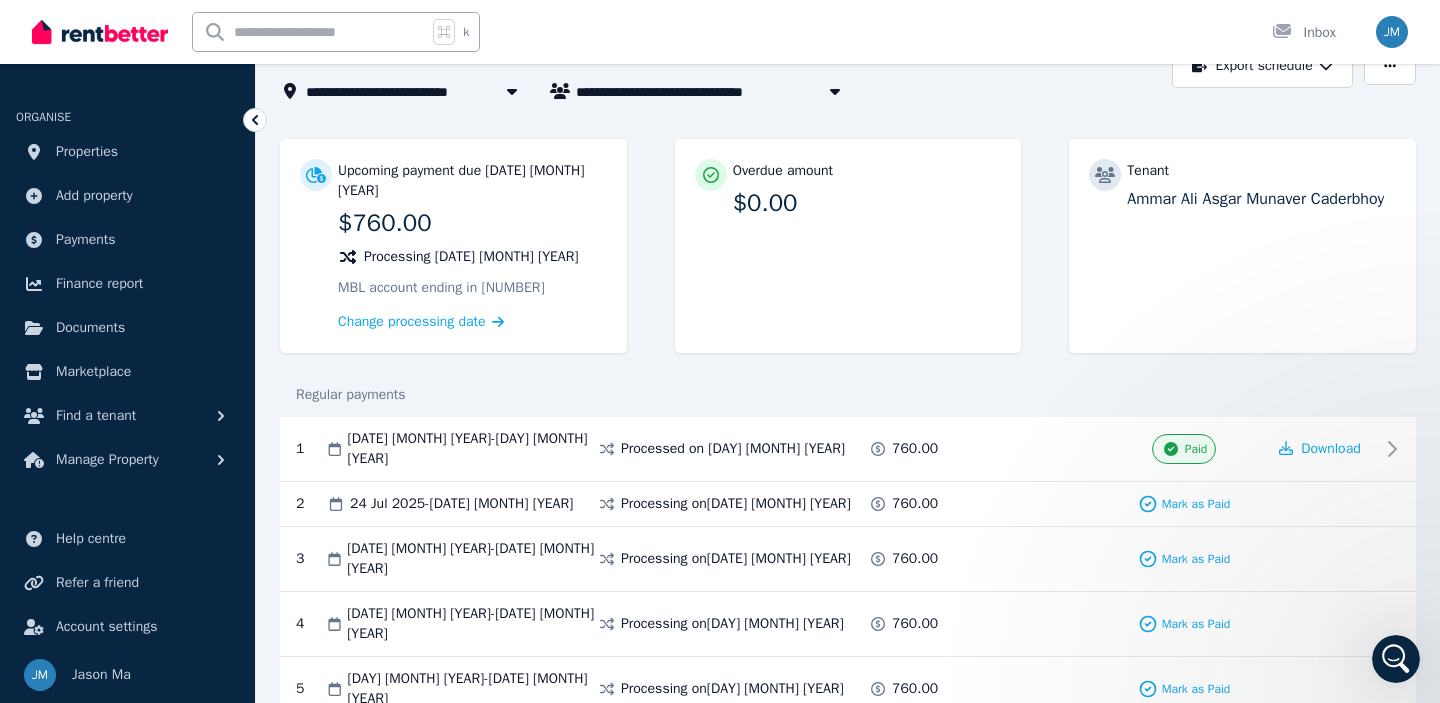 scroll, scrollTop: 0, scrollLeft: 0, axis: both 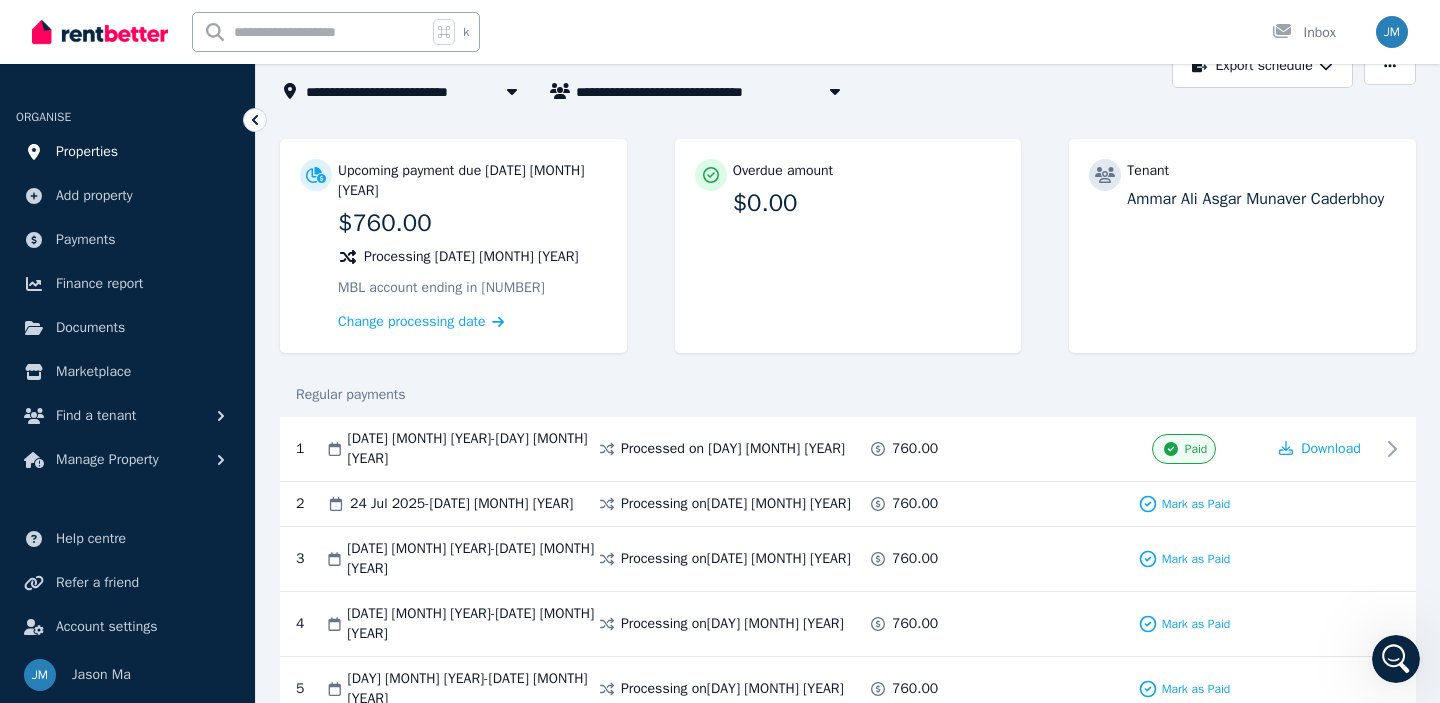 click on "Properties" at bounding box center [127, 152] 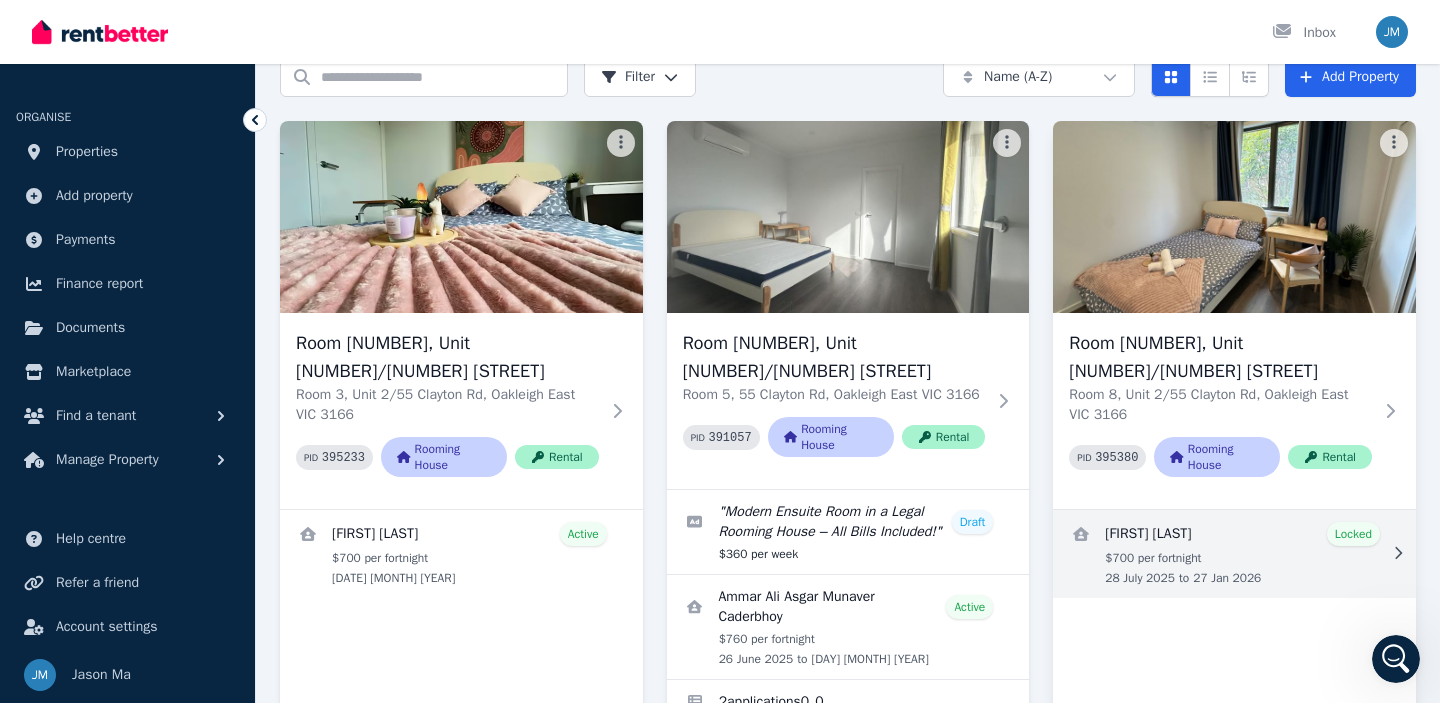 scroll, scrollTop: 0, scrollLeft: 0, axis: both 